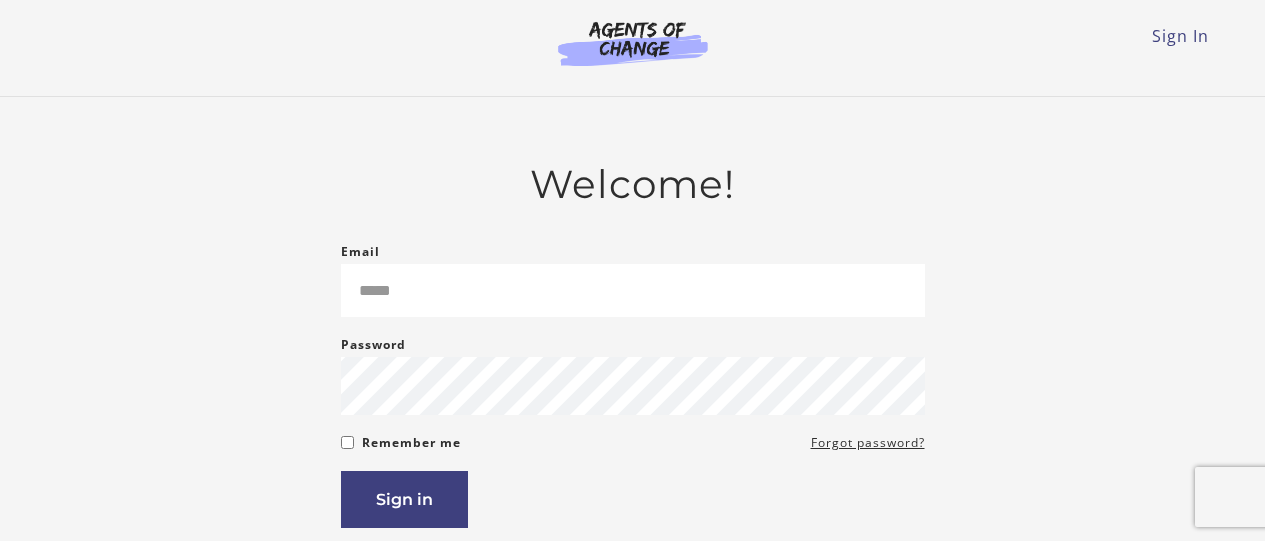 scroll, scrollTop: 0, scrollLeft: 0, axis: both 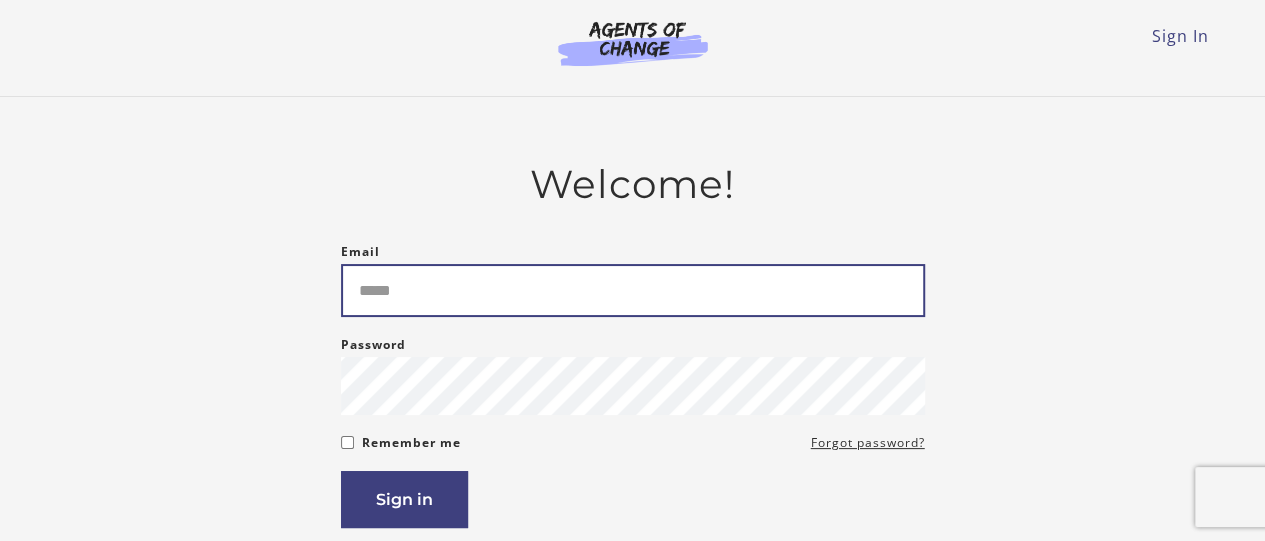 click on "Email" at bounding box center [633, 290] 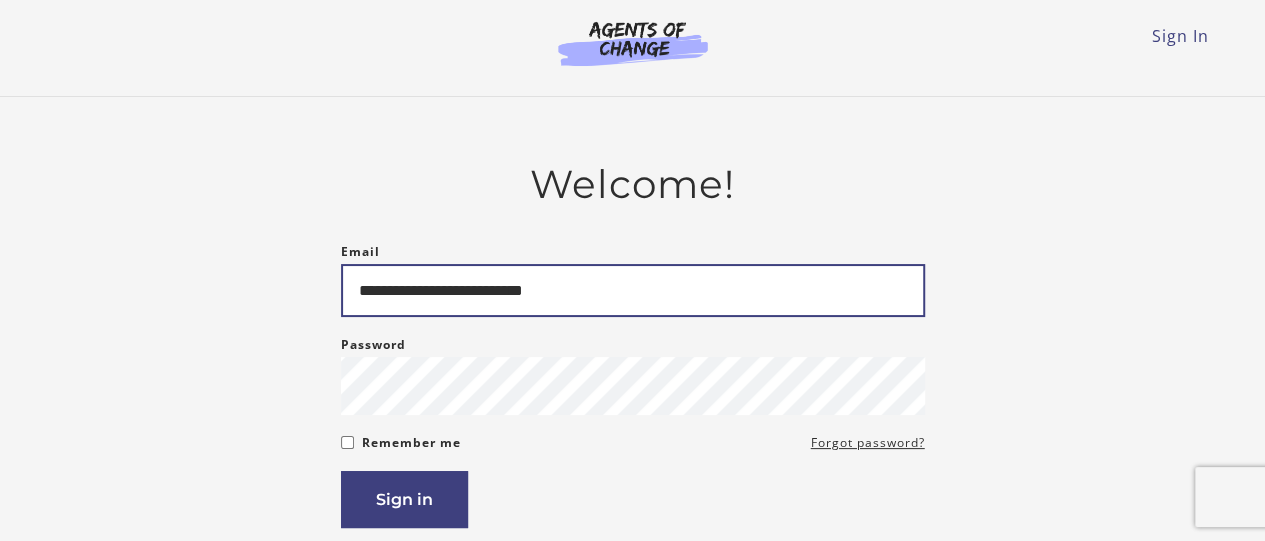 type on "**********" 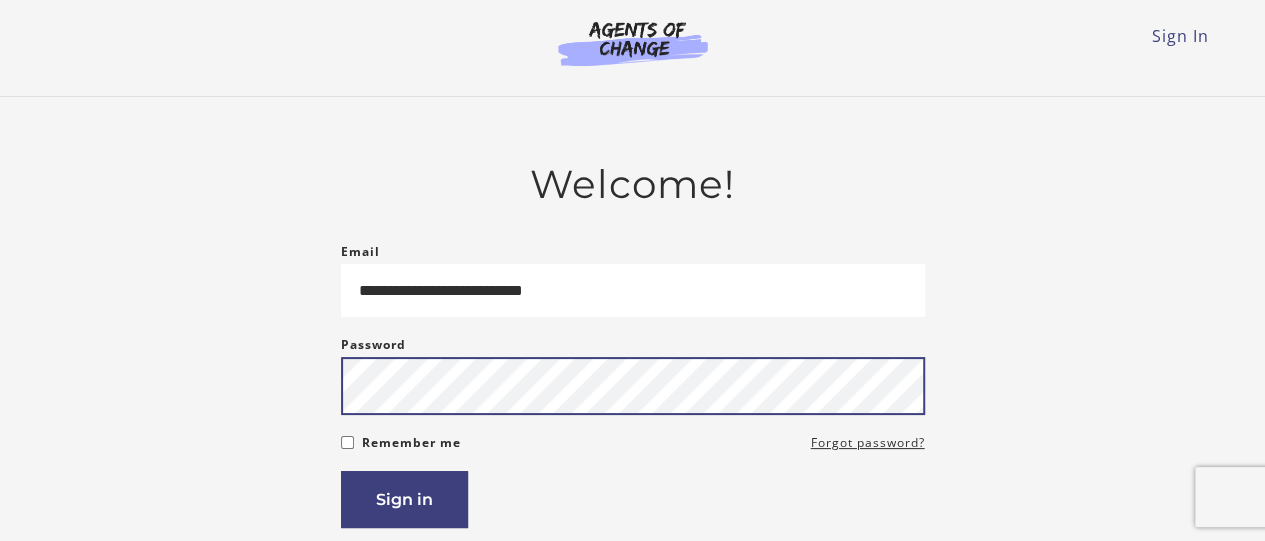 click on "Sign in" at bounding box center (404, 499) 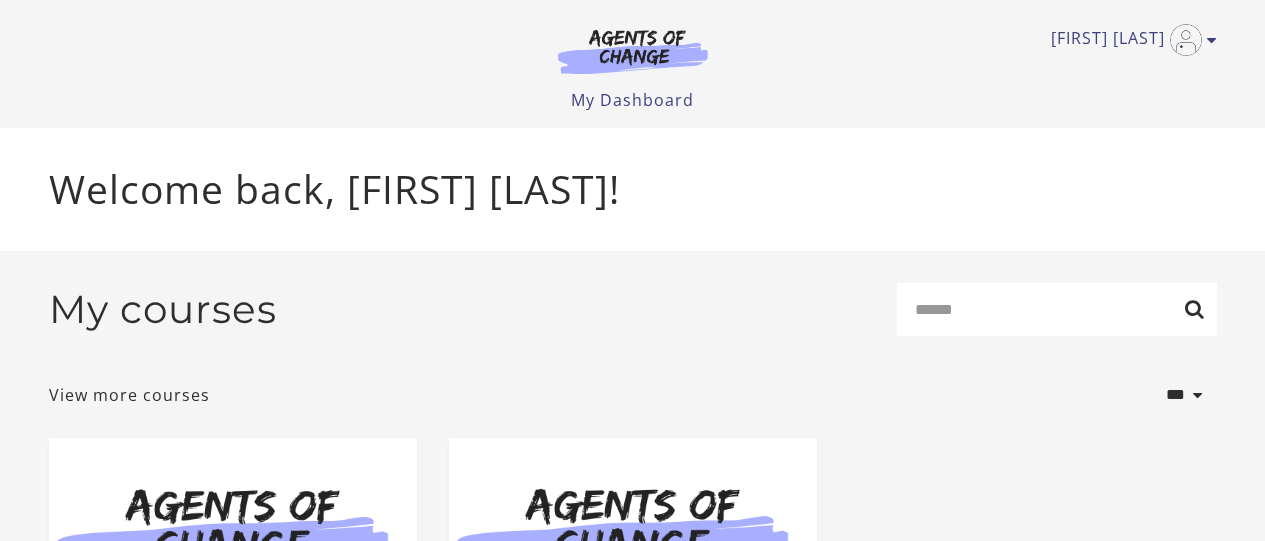 scroll, scrollTop: 0, scrollLeft: 0, axis: both 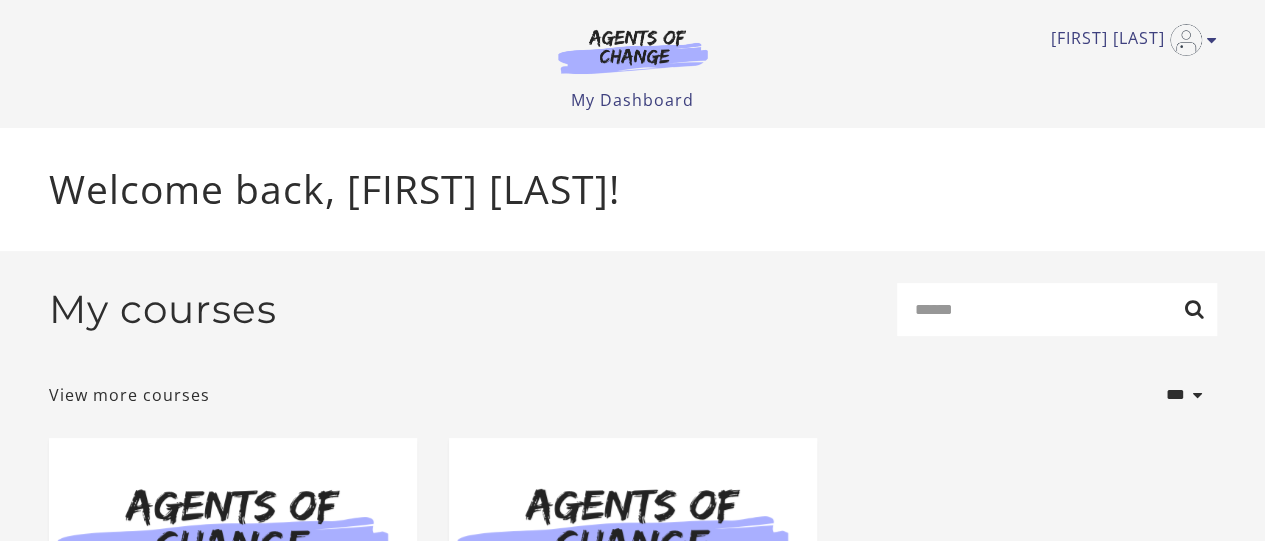 click on "Welcome back, [FIRST] [LAST]!" at bounding box center (633, 189) 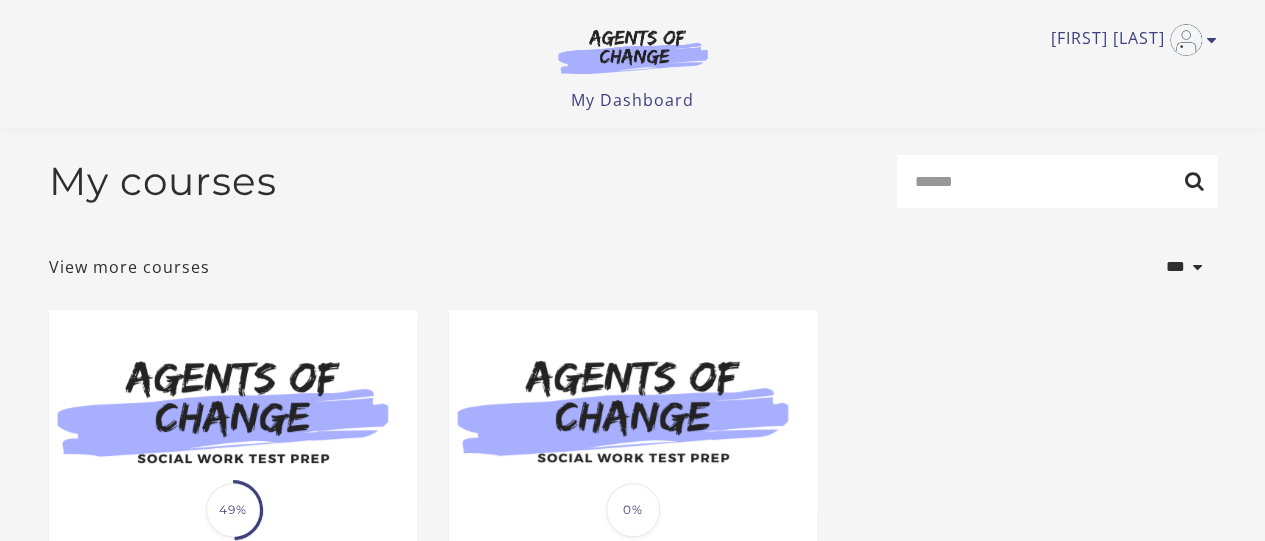 scroll, scrollTop: 379, scrollLeft: 0, axis: vertical 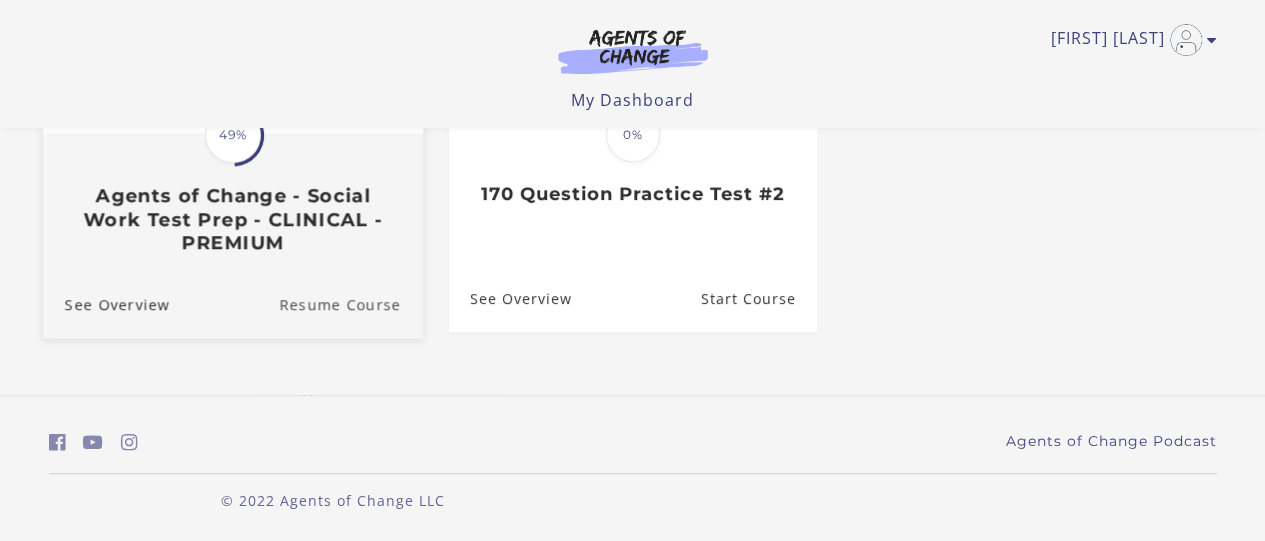 click on "Resume Course" at bounding box center (351, 303) 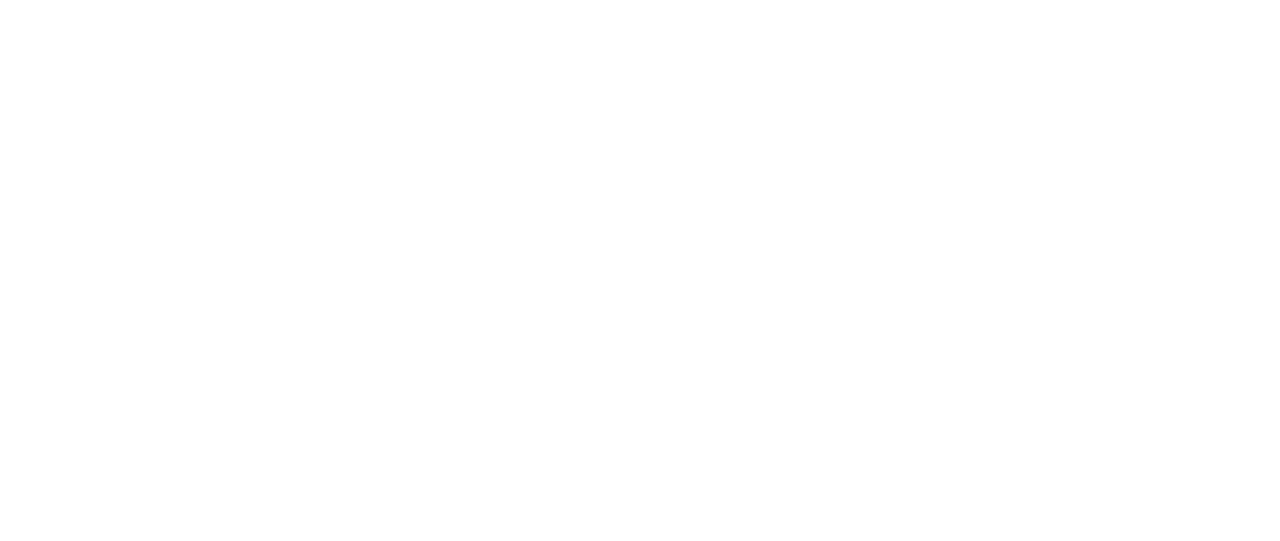 scroll, scrollTop: 0, scrollLeft: 0, axis: both 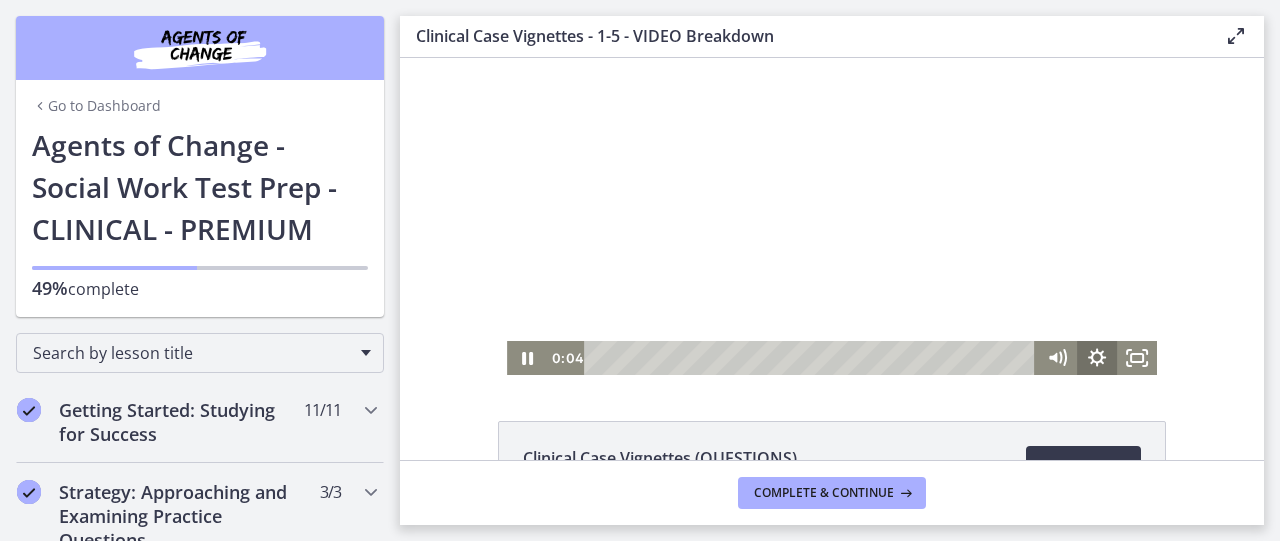 click 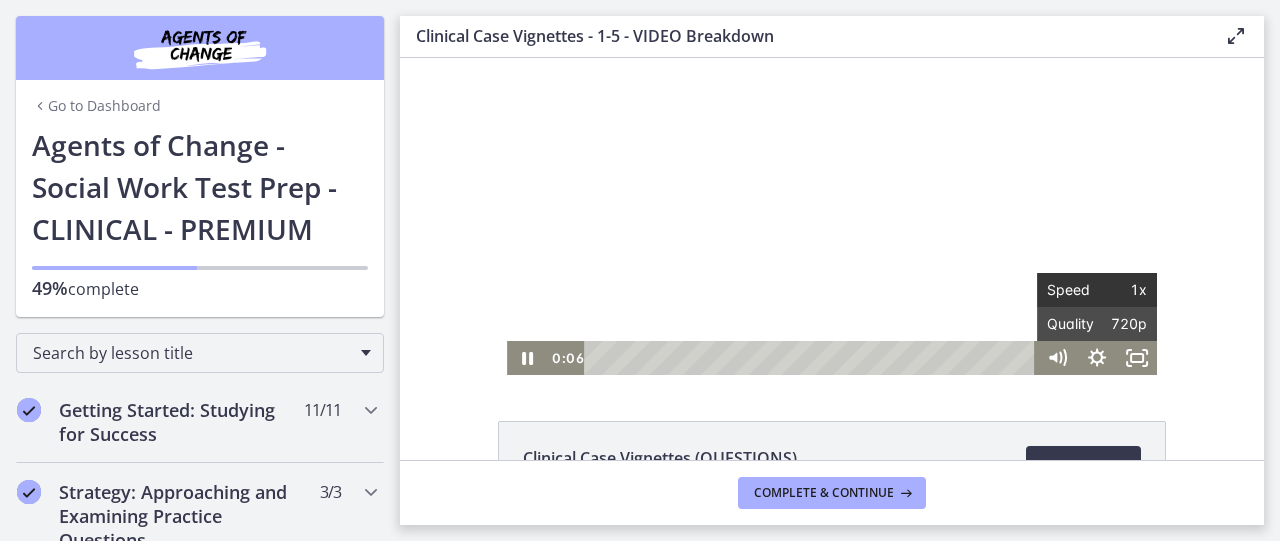 click on "Speed" at bounding box center [1072, 290] 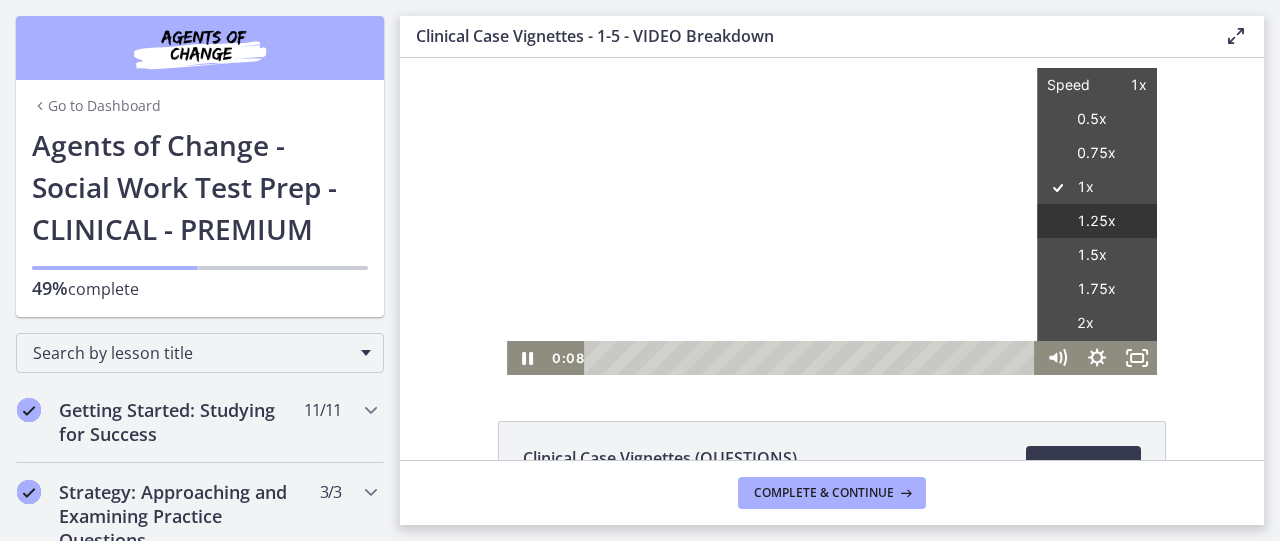 click on "1.25x" at bounding box center (1097, 221) 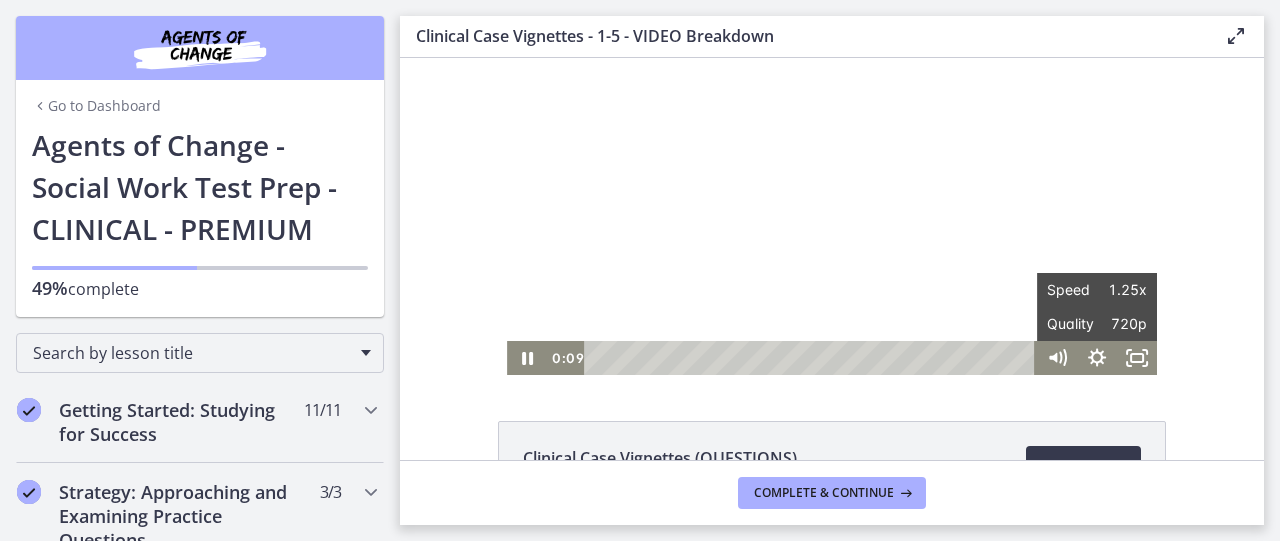 click on "Click for sound
@keyframes VOLUME_SMALL_WAVE_FLASH {
0% { opacity: 0; }
33% { opacity: 1; }
66% { opacity: 1; }
100% { opacity: 0; }
}
@keyframes VOLUME_LARGE_WAVE_FLASH {
0% { opacity: 0; }
33% { opacity: 1; }
66% { opacity: 1; }
100% { opacity: 0; }
}
.volume__small-wave {
animation: VOLUME_SMALL_WAVE_FLASH 2s infinite;
opacity: 0;
}
.volume__large-wave {
animation: VOLUME_LARGE_WAVE_FLASH 2s infinite .3s;
opacity: 0;
}
[TIME] [TIME] Speed 1.25x Speed 0.5x 0.75x 1x 1.25x 1.5x 1.75x 2x Quality 720p Quality Auto 194p 360p 540p 720p" at bounding box center (832, 216) 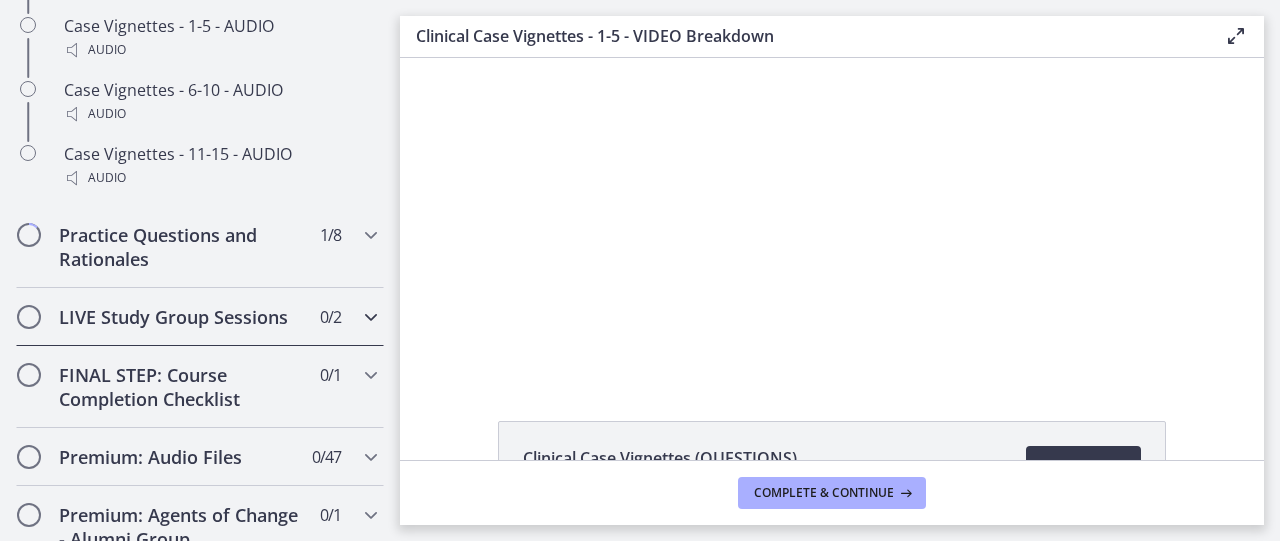 scroll, scrollTop: 1854, scrollLeft: 0, axis: vertical 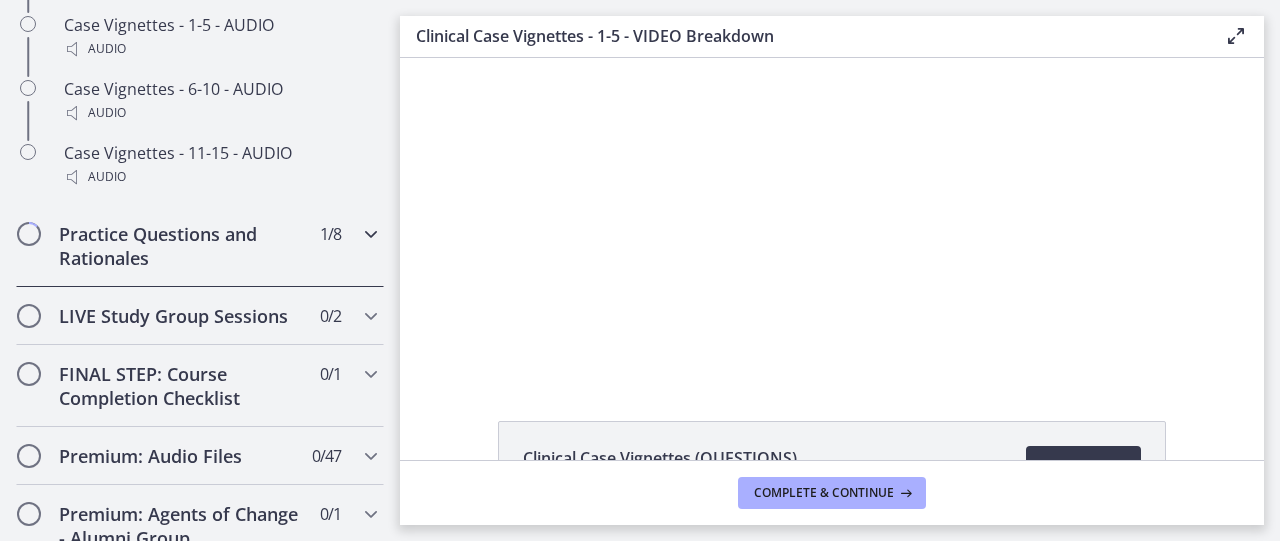 click at bounding box center [371, 234] 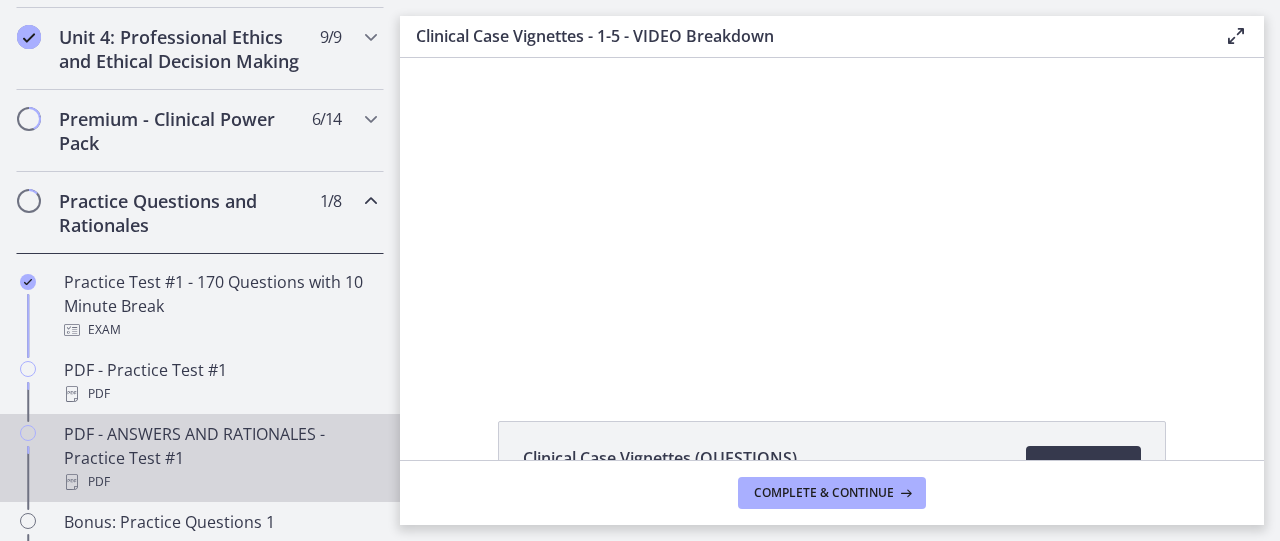 scroll, scrollTop: 876, scrollLeft: 0, axis: vertical 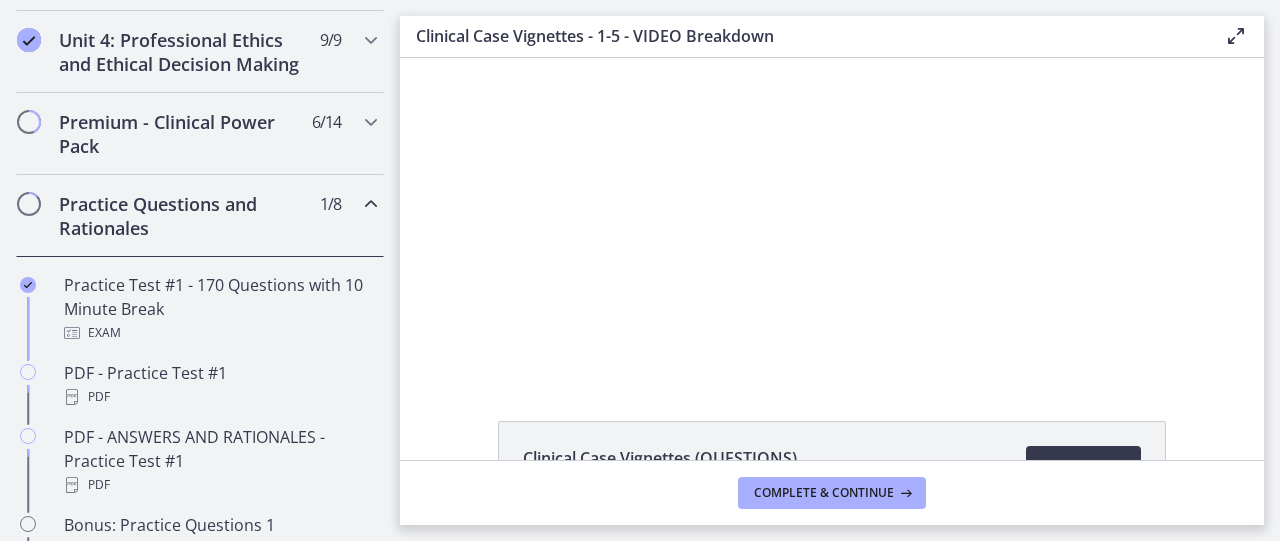 click at bounding box center [371, 204] 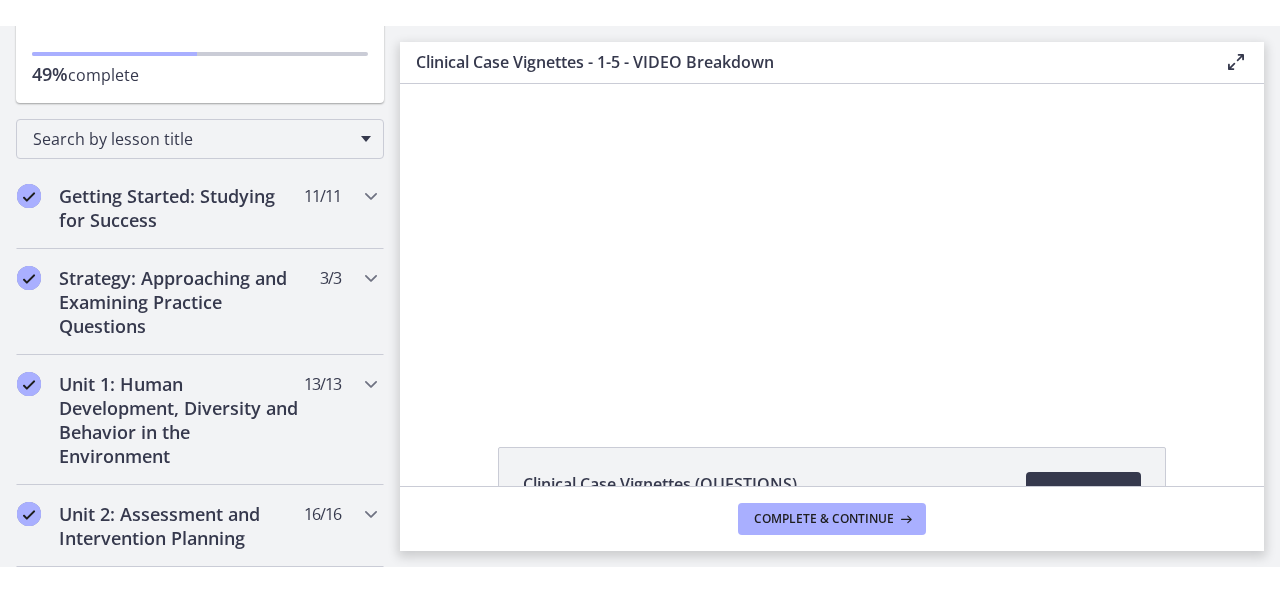 scroll, scrollTop: 238, scrollLeft: 0, axis: vertical 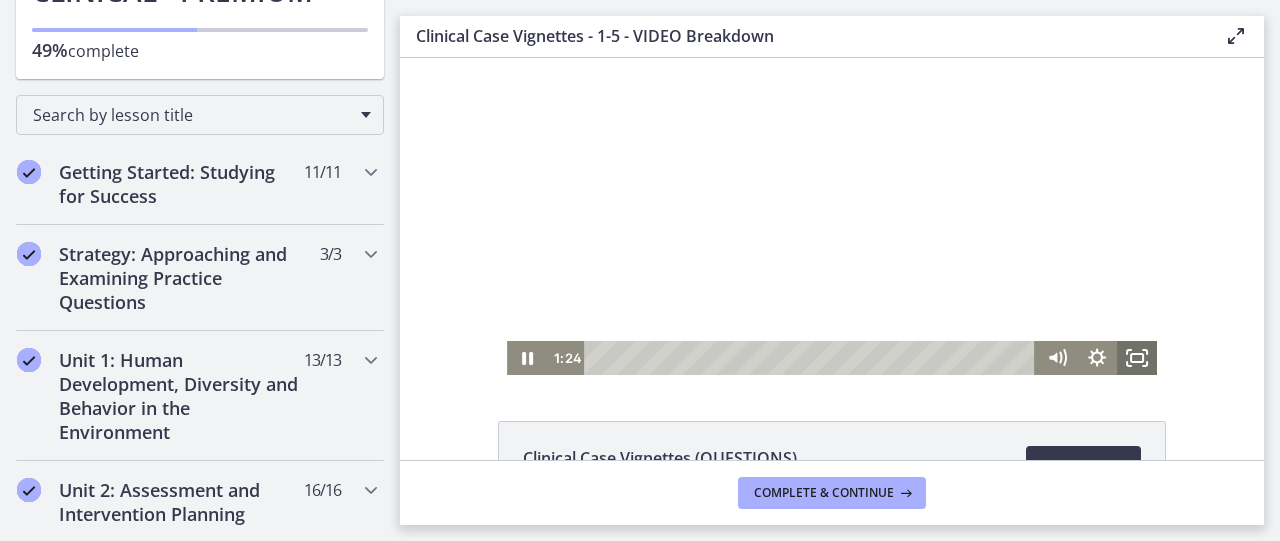 click 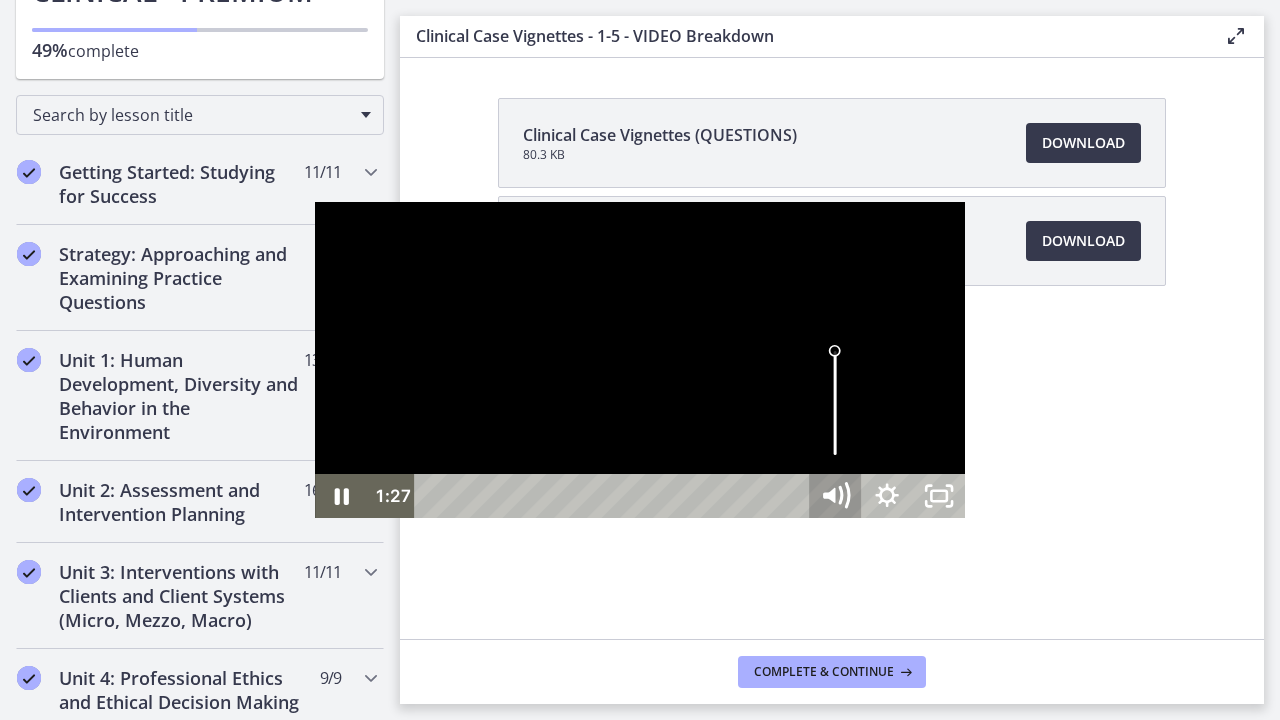 click 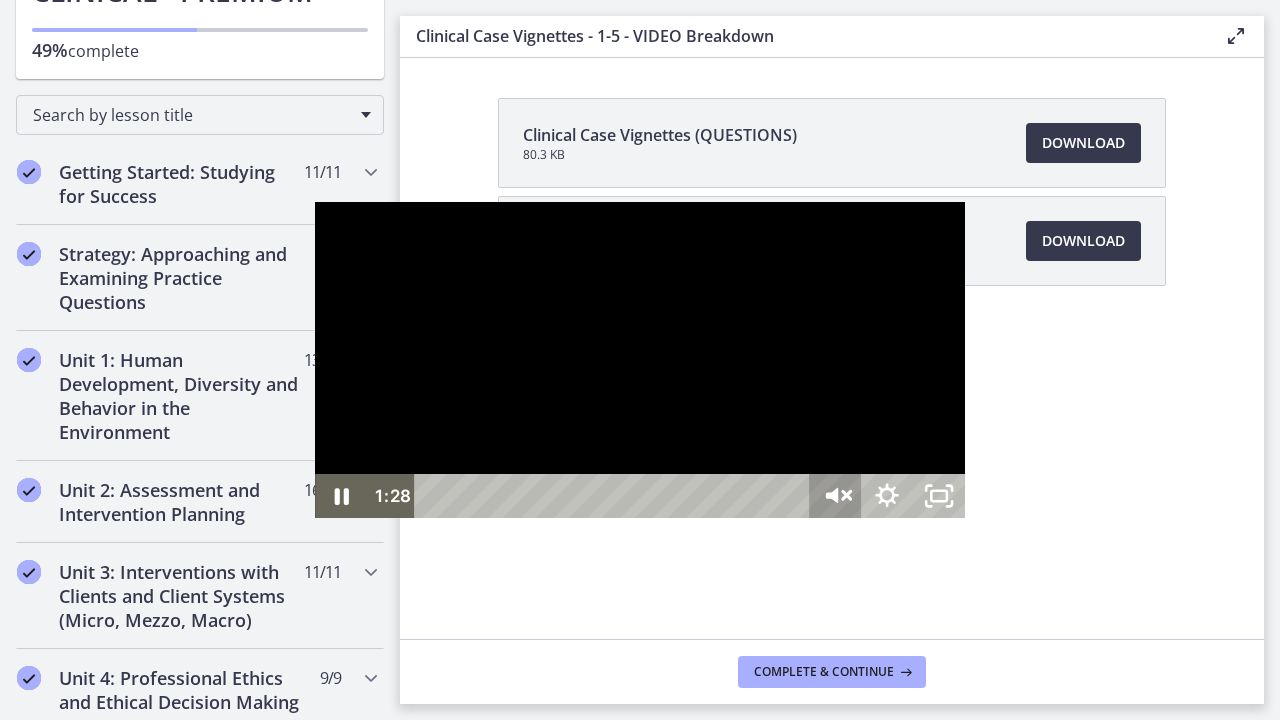 click 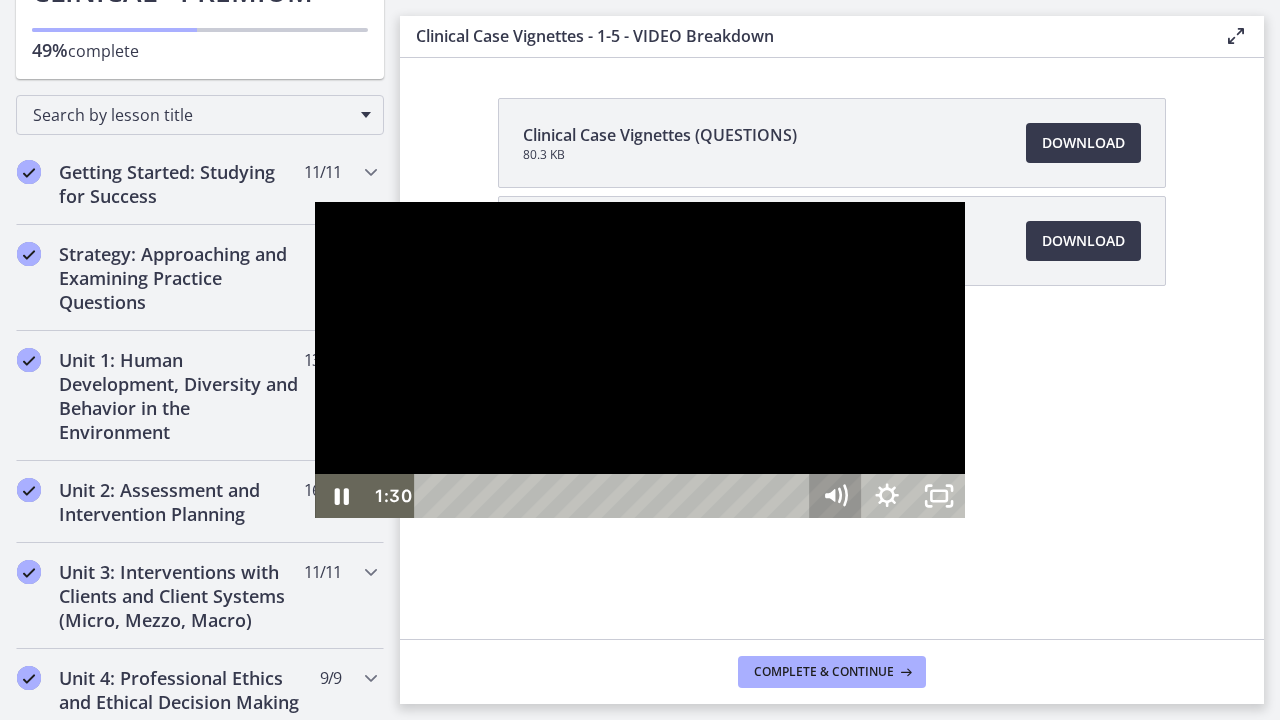 type 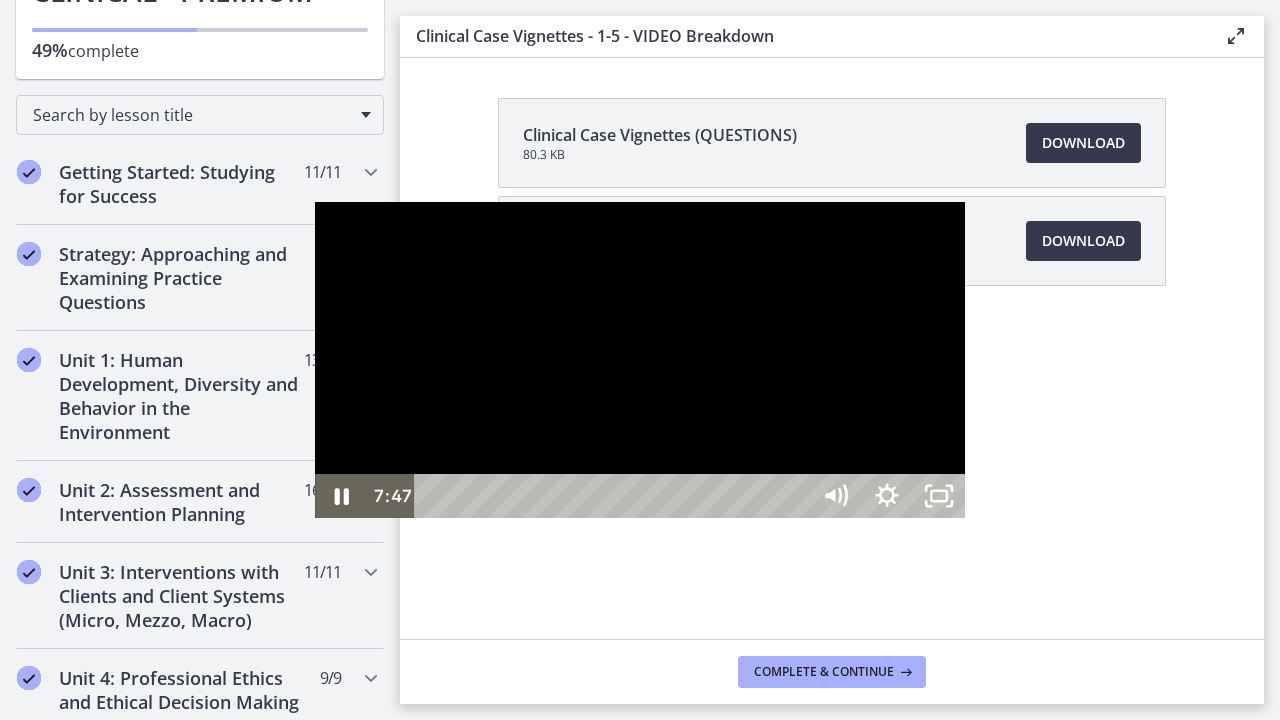click at bounding box center (640, 360) 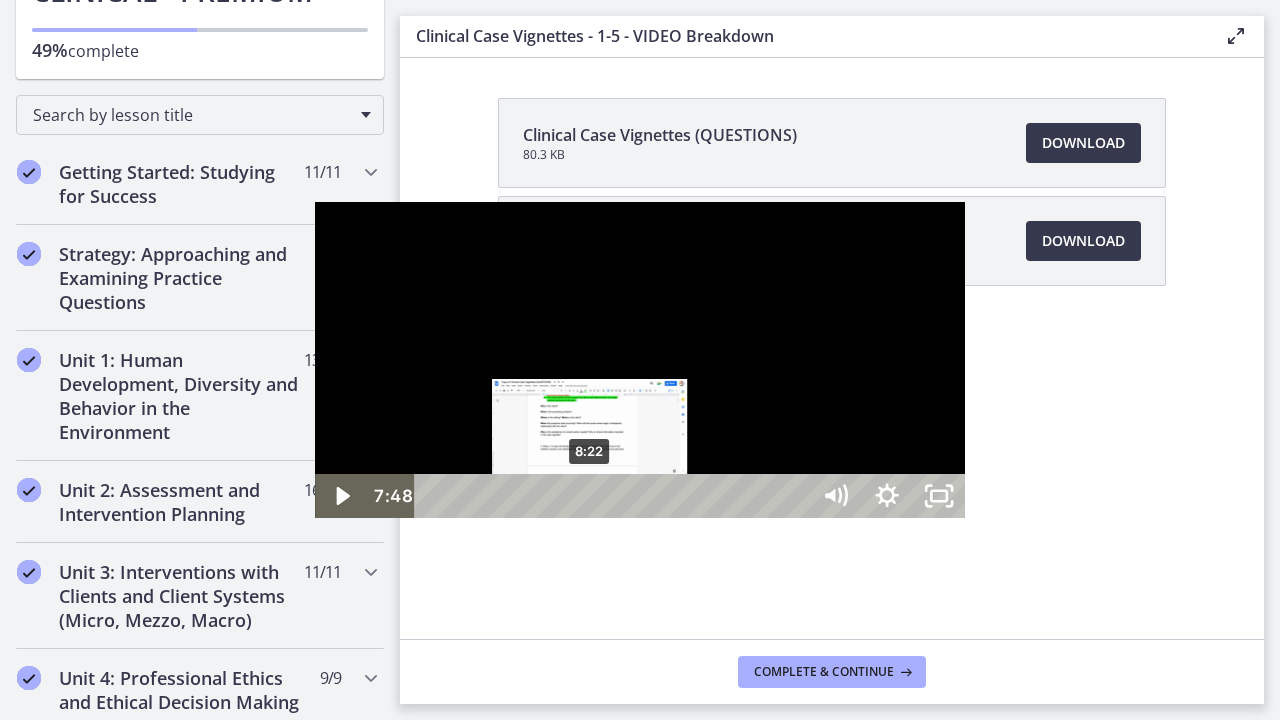 click on "8:22" at bounding box center (615, 496) 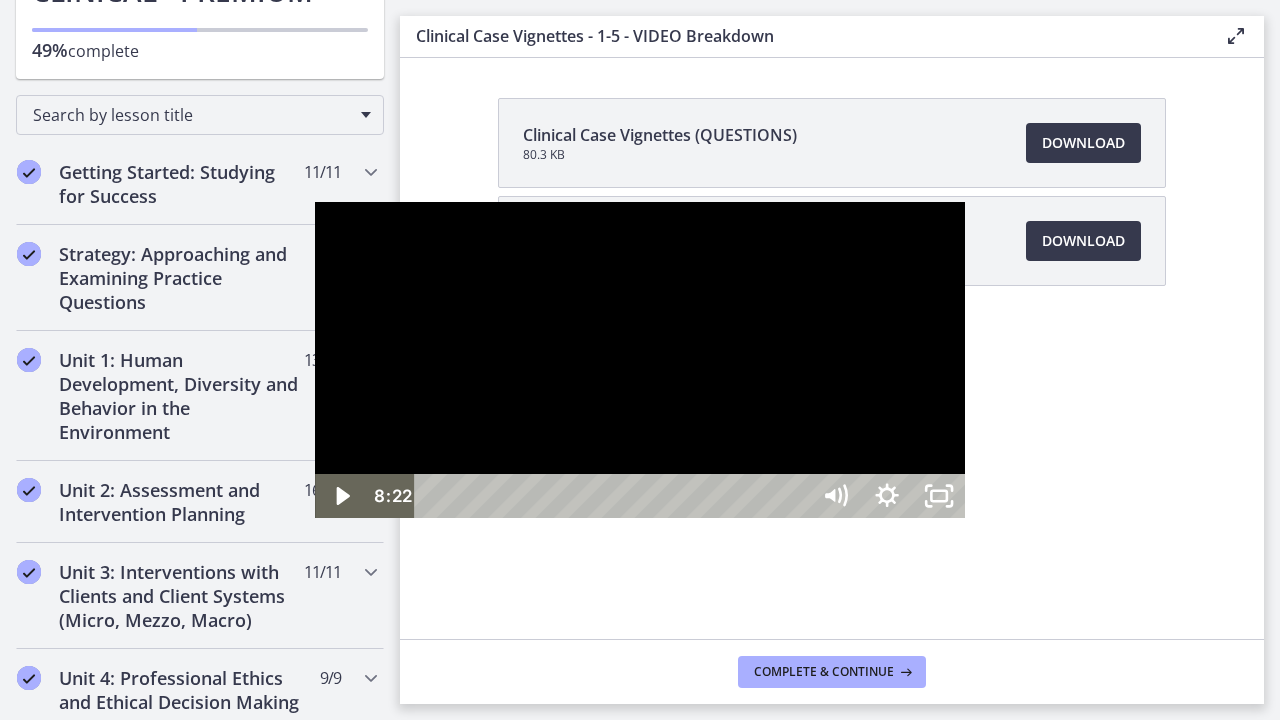click at bounding box center (640, 360) 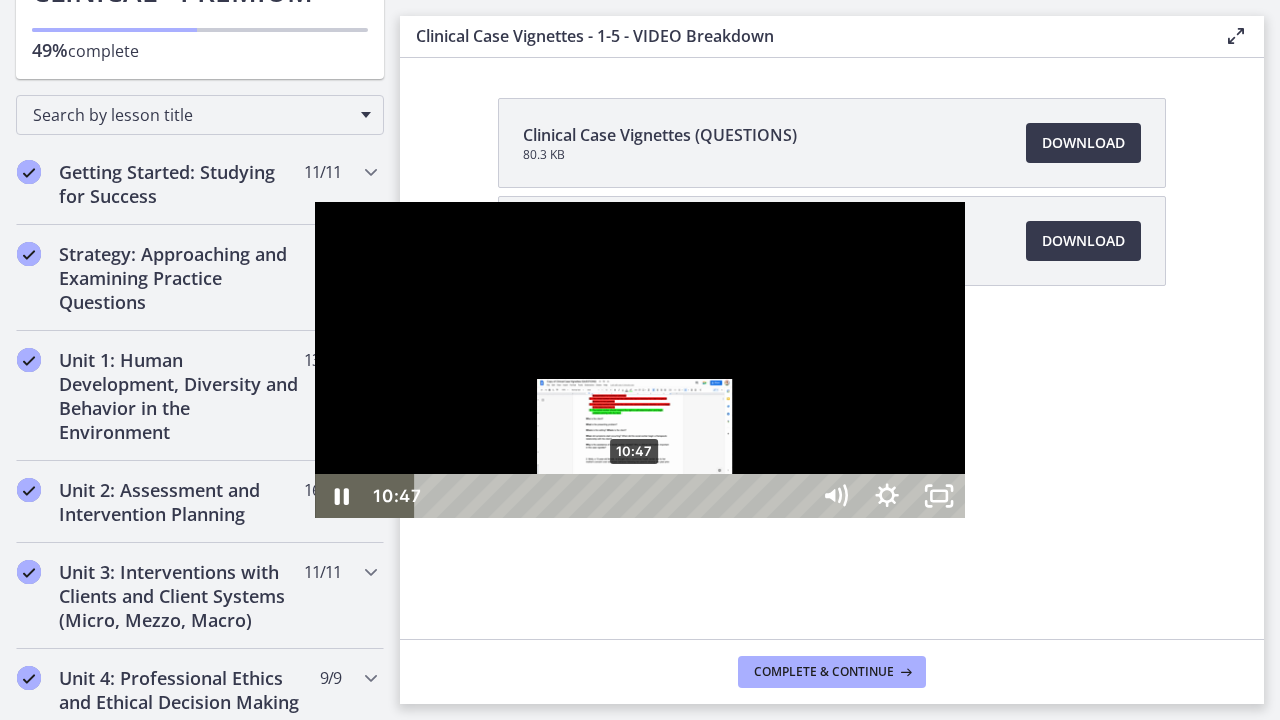 click on "10:47" at bounding box center (615, 496) 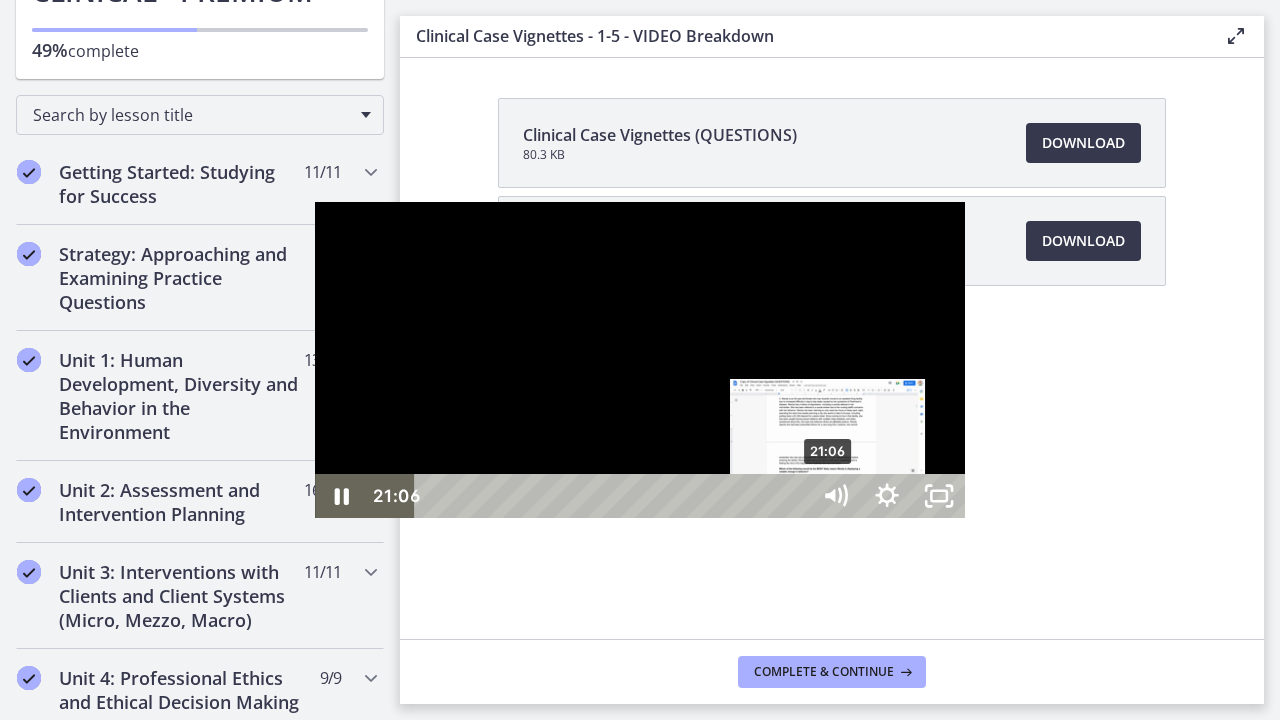 click on "21:06" at bounding box center (615, 496) 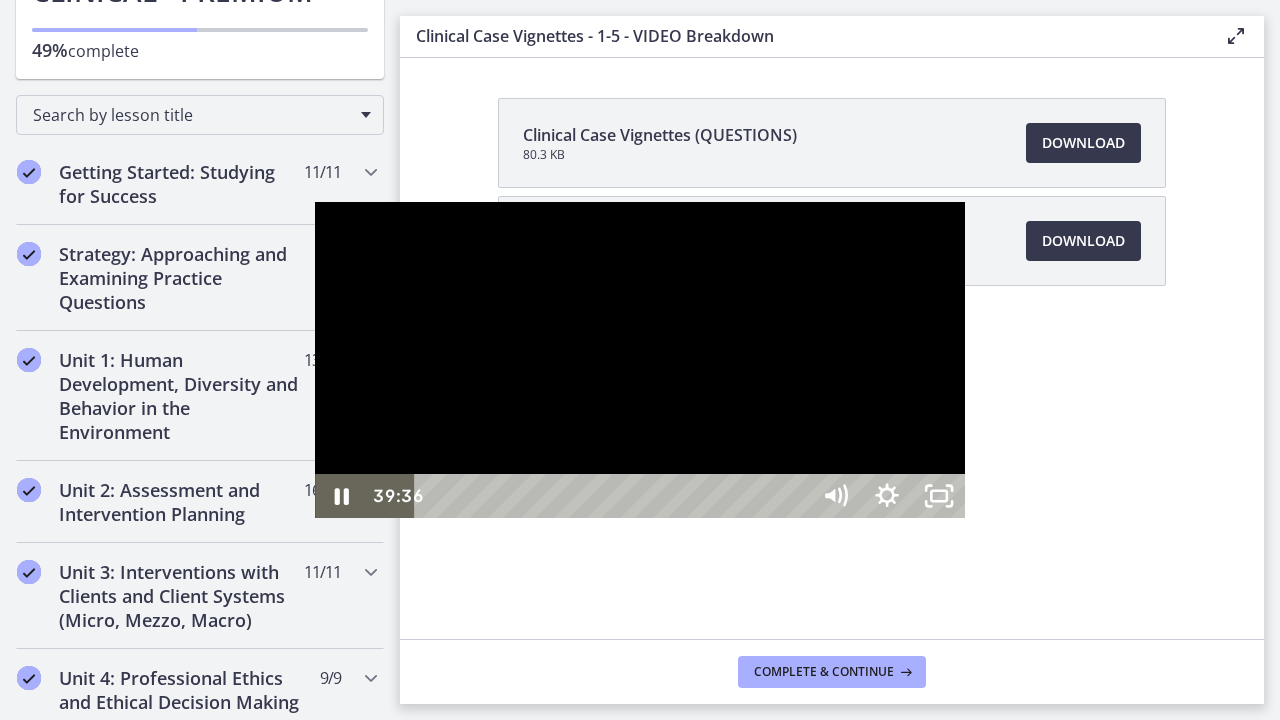 click on "39:36" at bounding box center (615, 496) 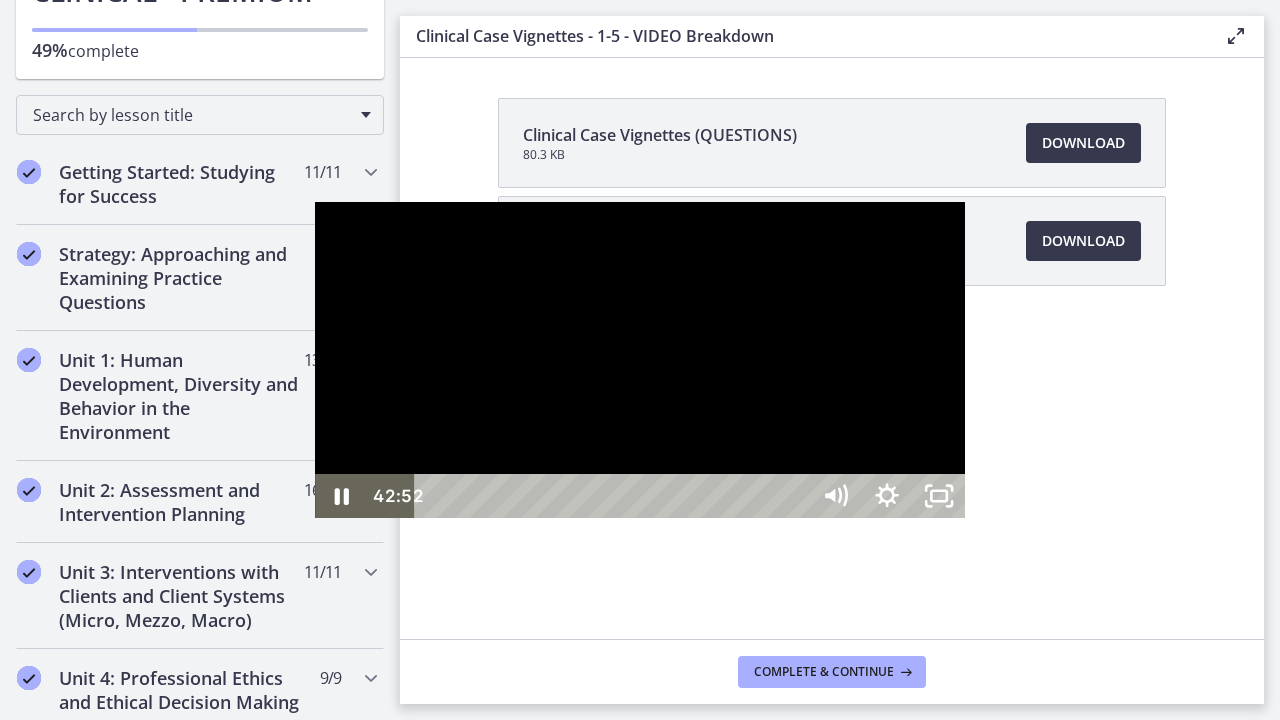 click on "43:33" at bounding box center (615, 496) 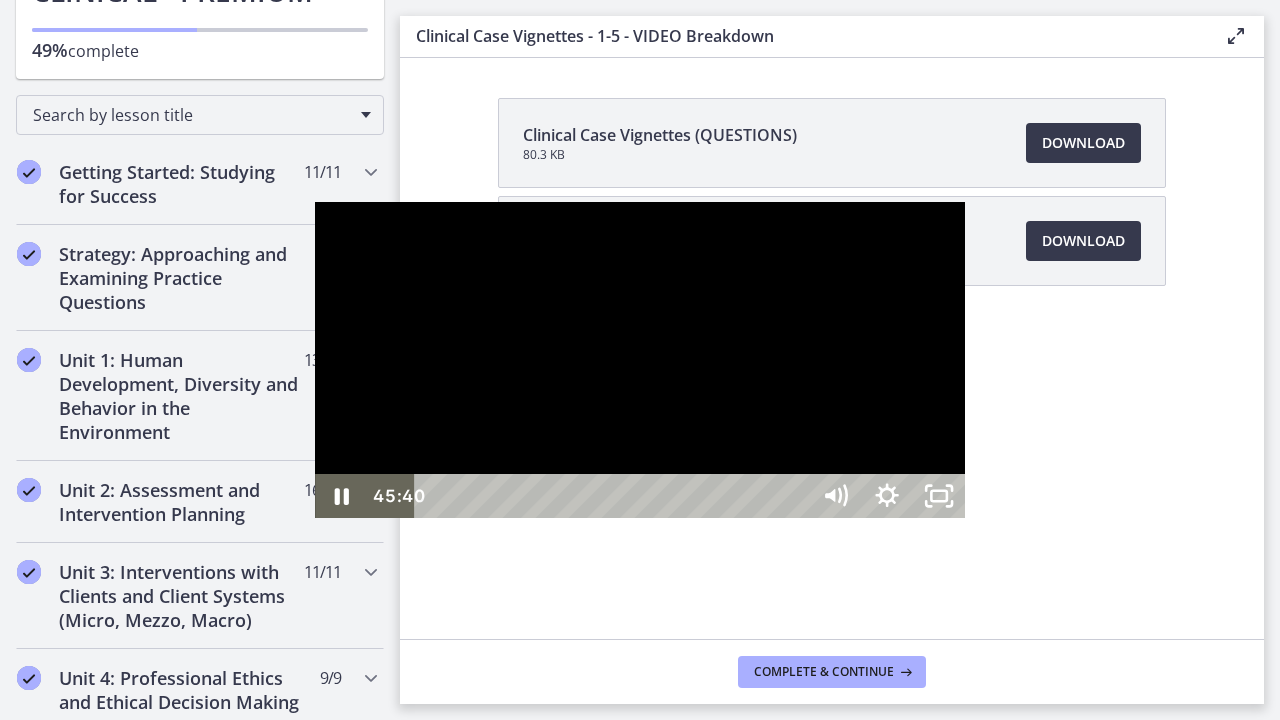 click at bounding box center (640, 360) 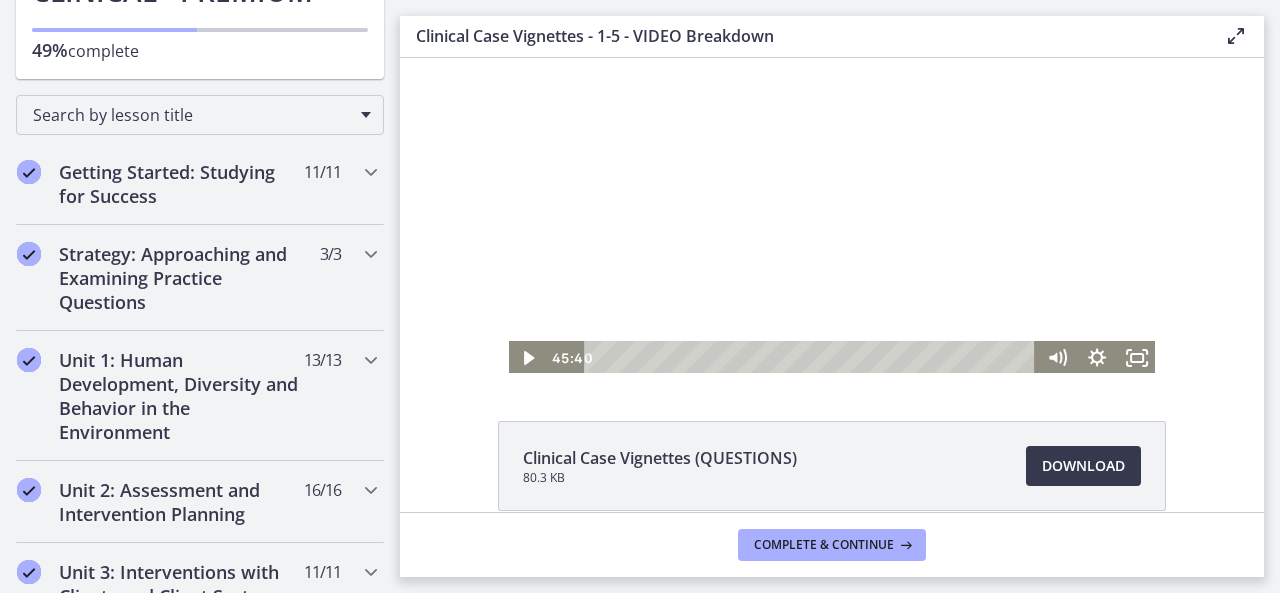 click at bounding box center [832, 216] 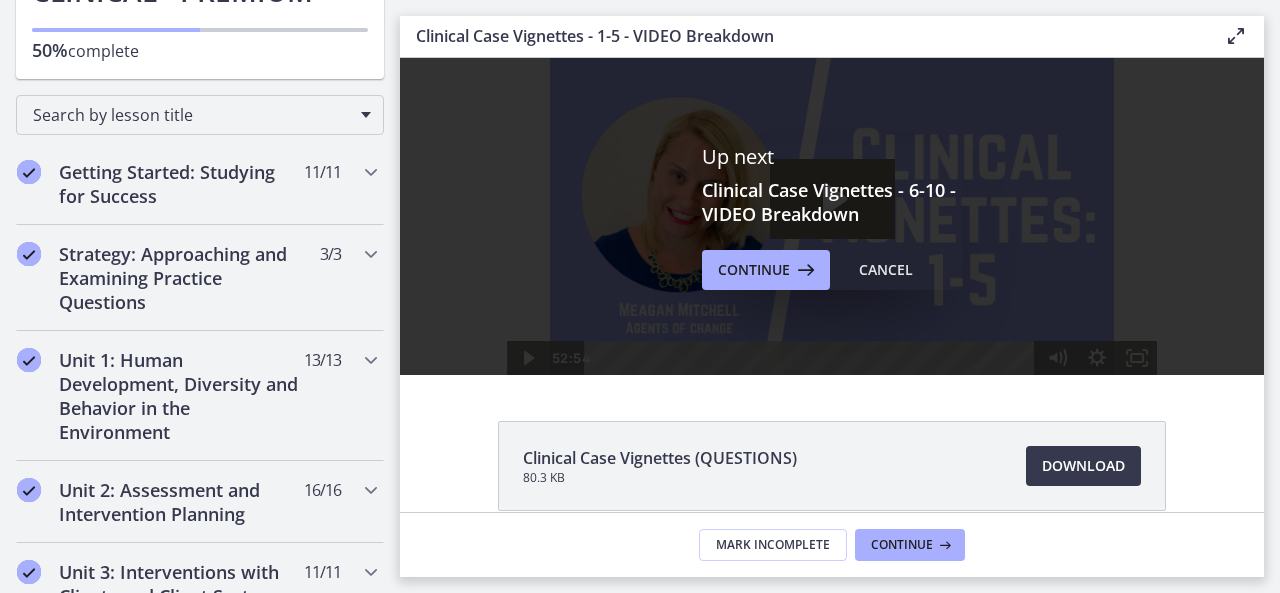 scroll, scrollTop: 0, scrollLeft: 0, axis: both 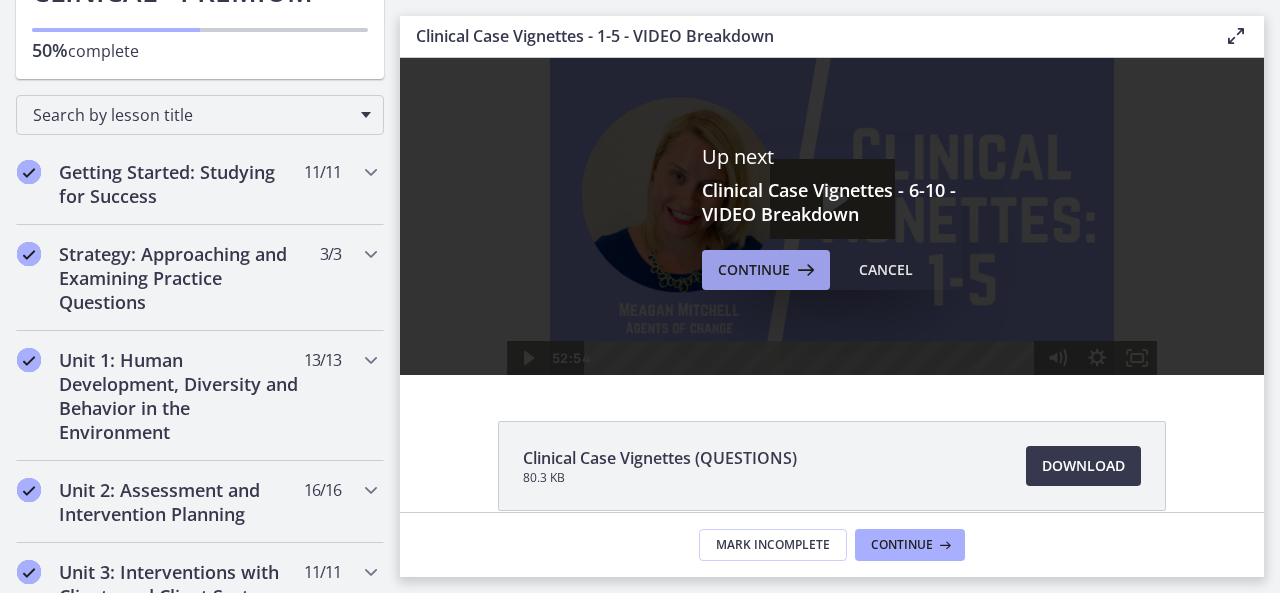 click at bounding box center [804, 270] 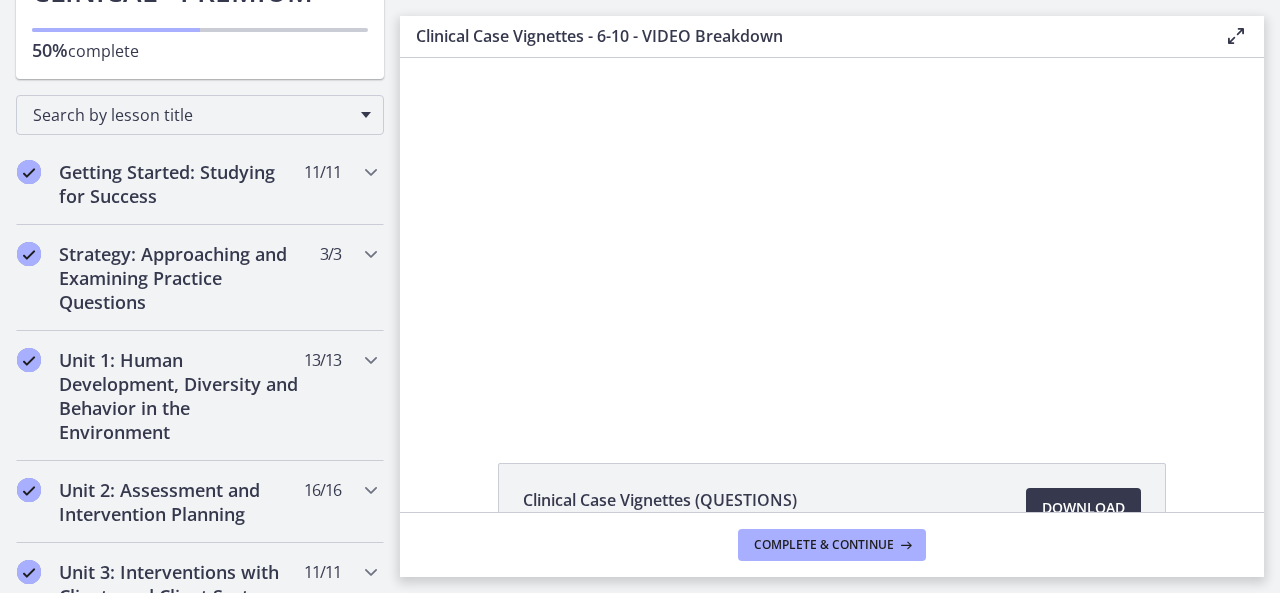 scroll, scrollTop: 0, scrollLeft: 0, axis: both 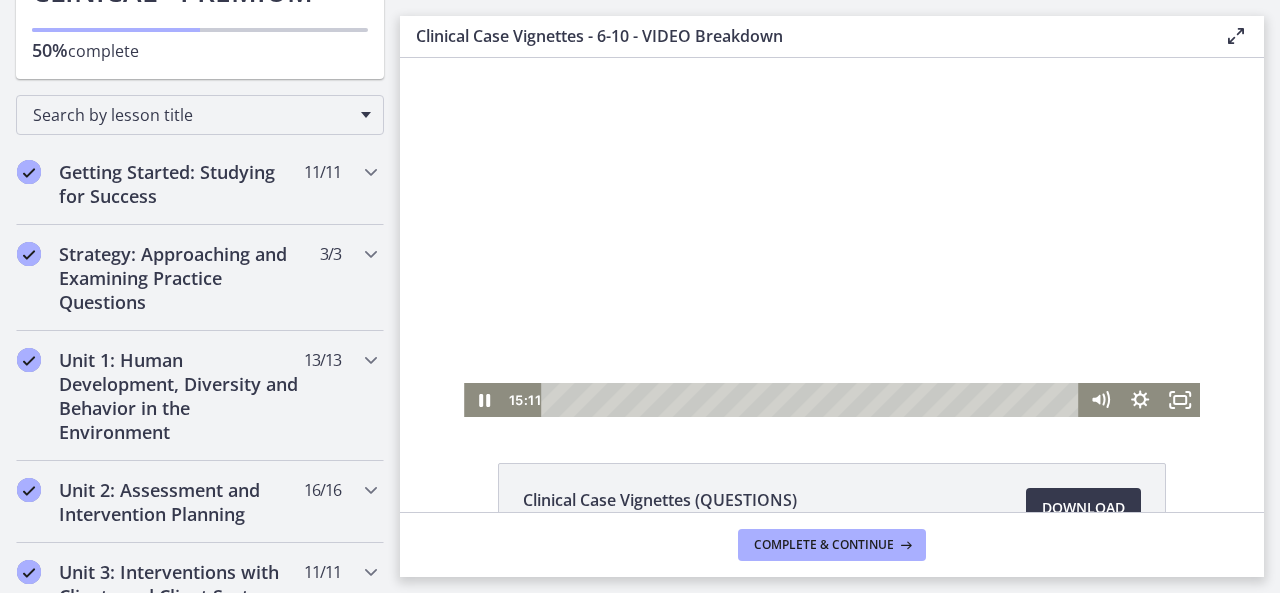 click at bounding box center (832, 237) 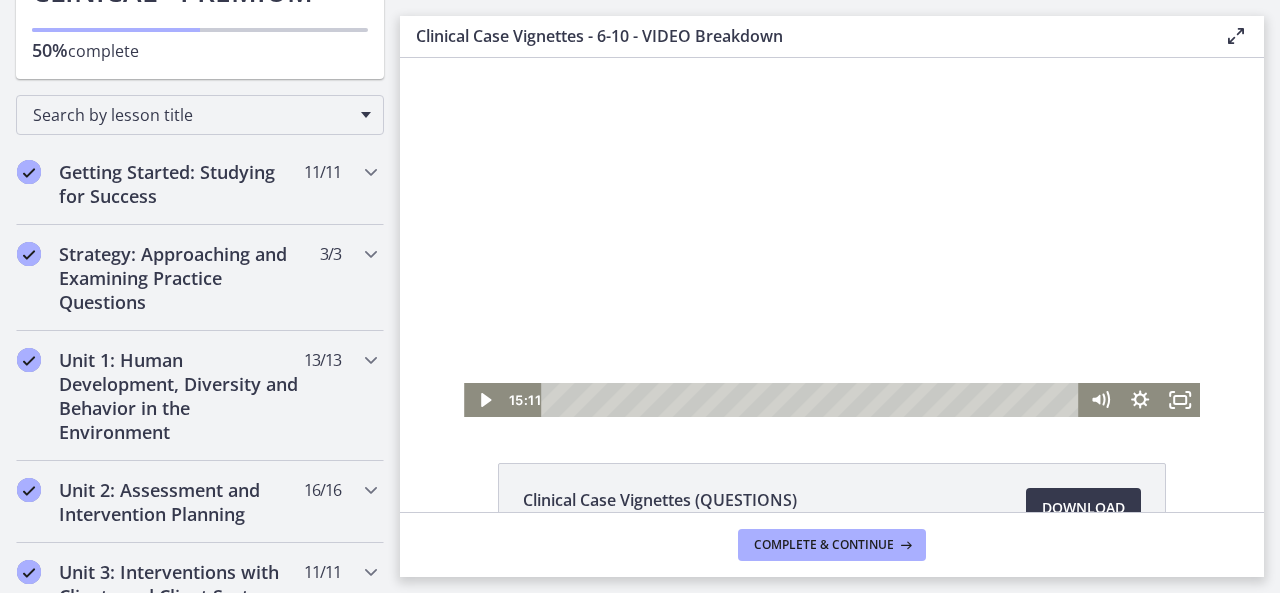 click at bounding box center (832, 237) 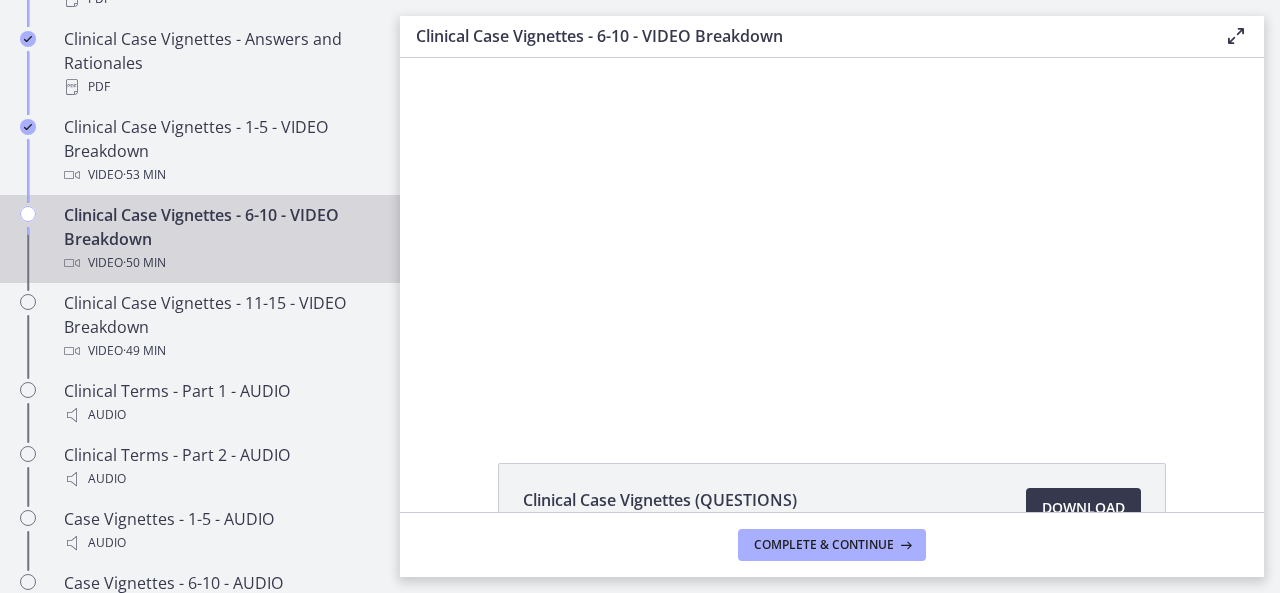 scroll, scrollTop: 1363, scrollLeft: 0, axis: vertical 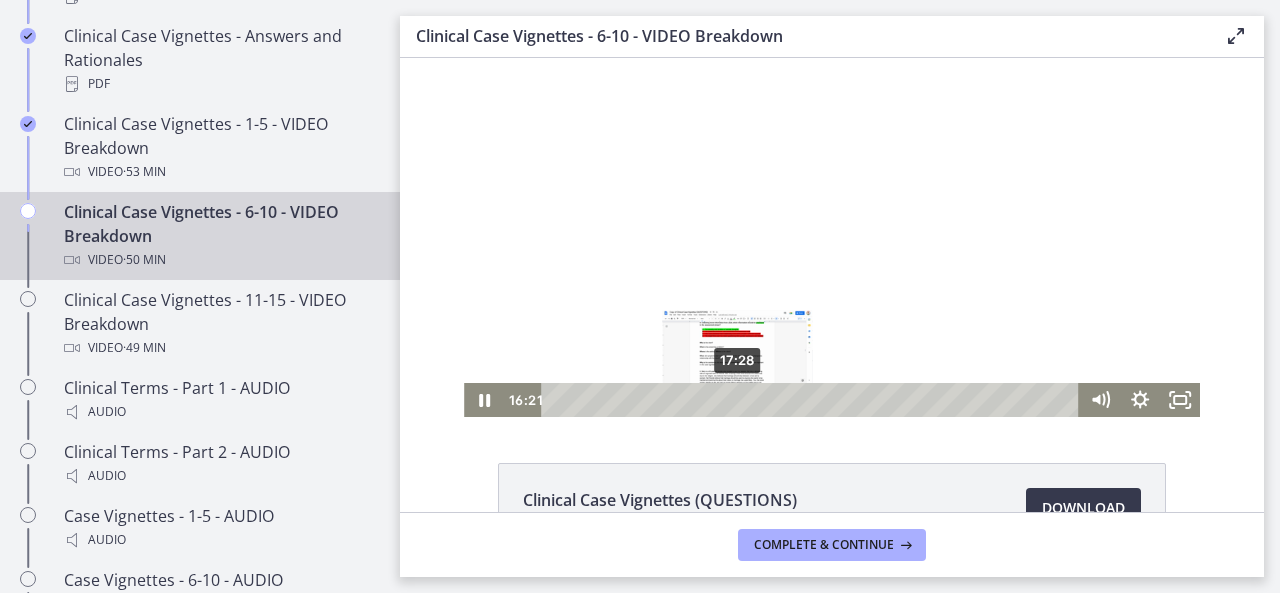 click on "17:28" at bounding box center (814, 400) 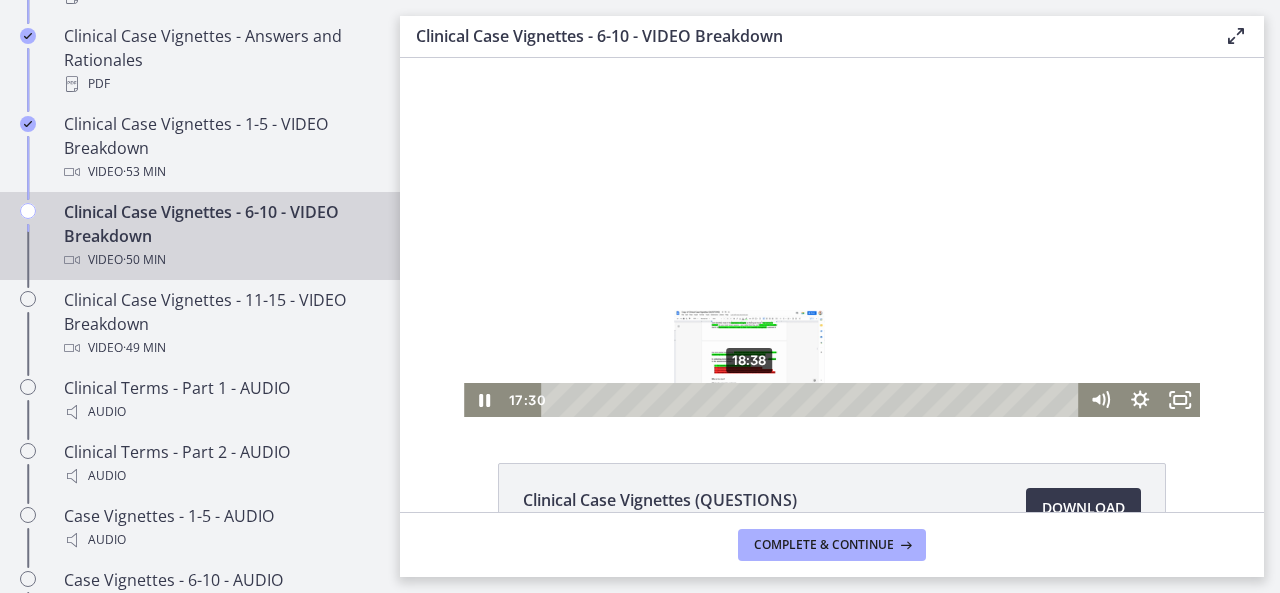 click on "18:38" at bounding box center [814, 400] 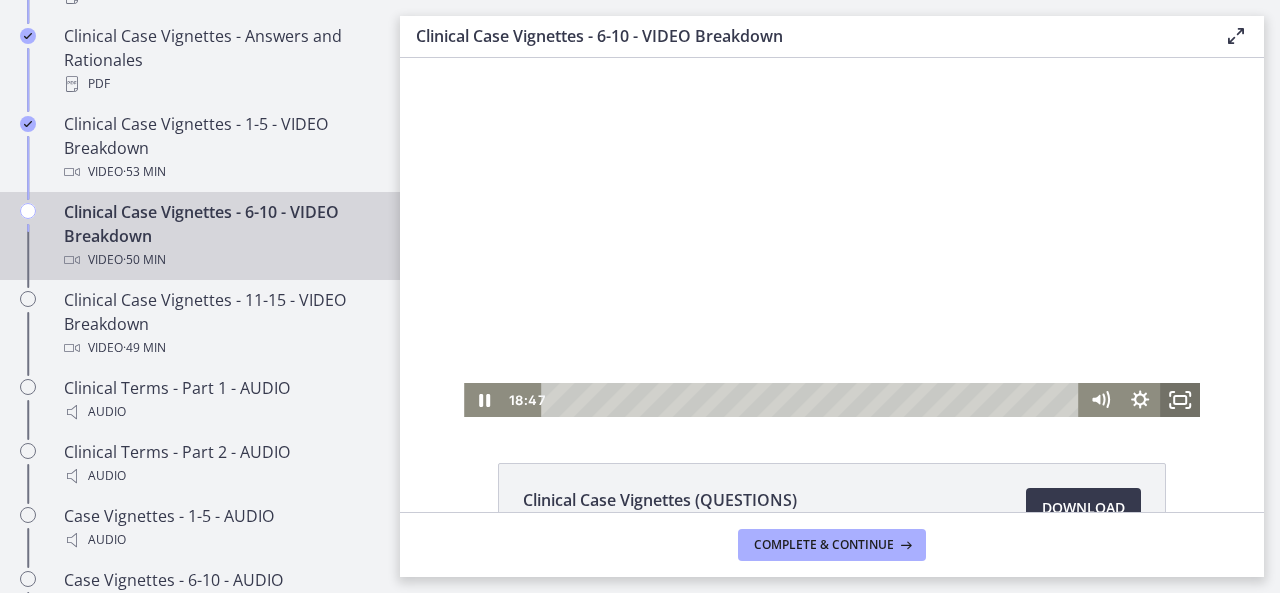 click 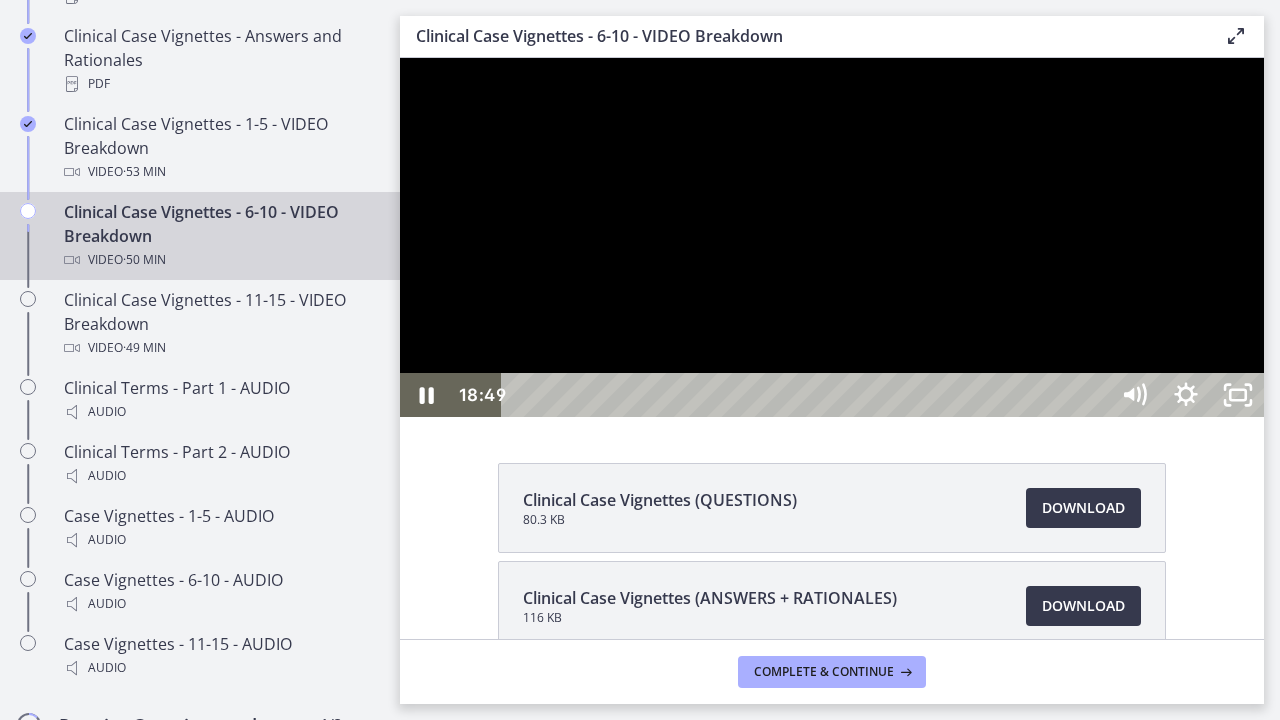 click at bounding box center [832, 237] 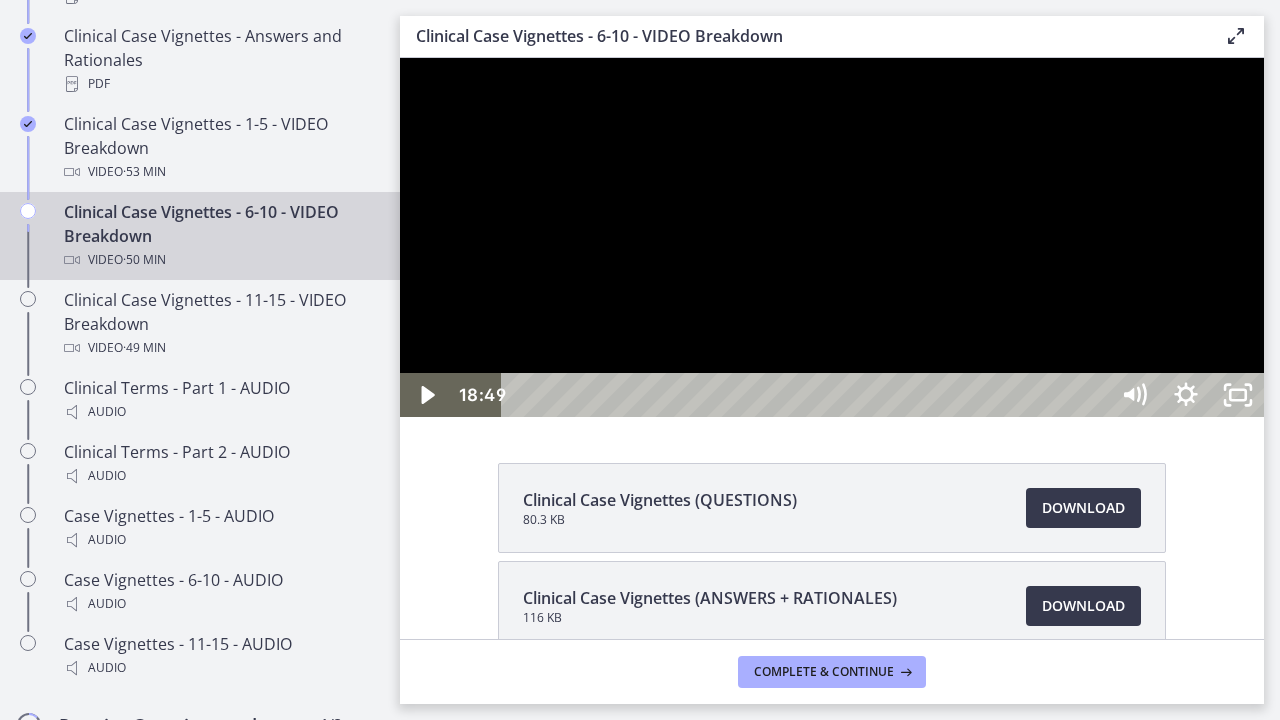click at bounding box center (832, 237) 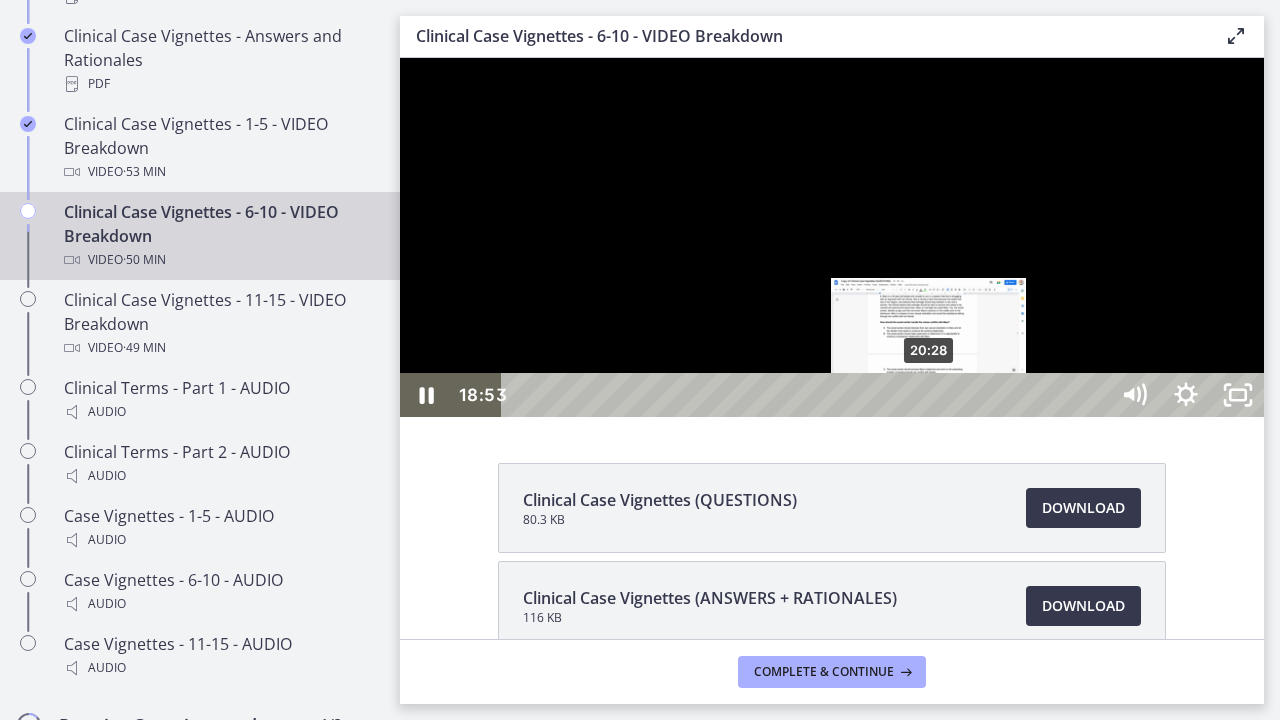 click on "20:28" at bounding box center [807, 395] 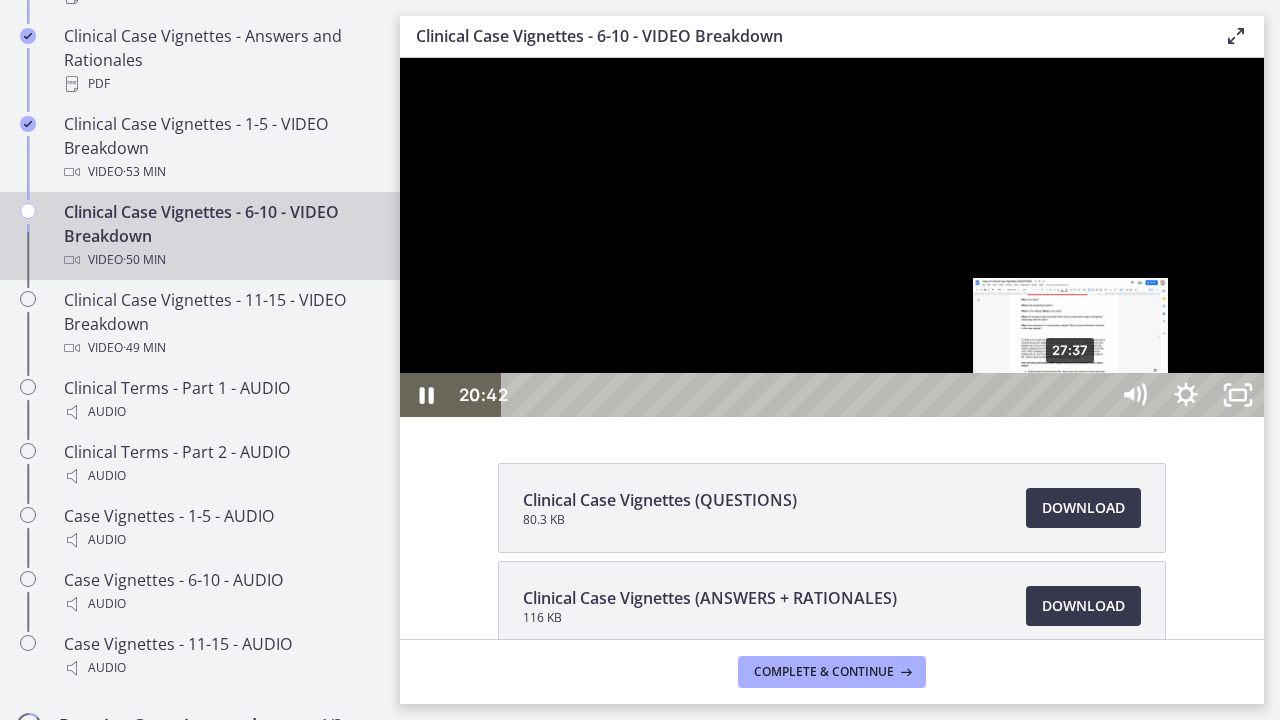 click on "27:37" at bounding box center (807, 395) 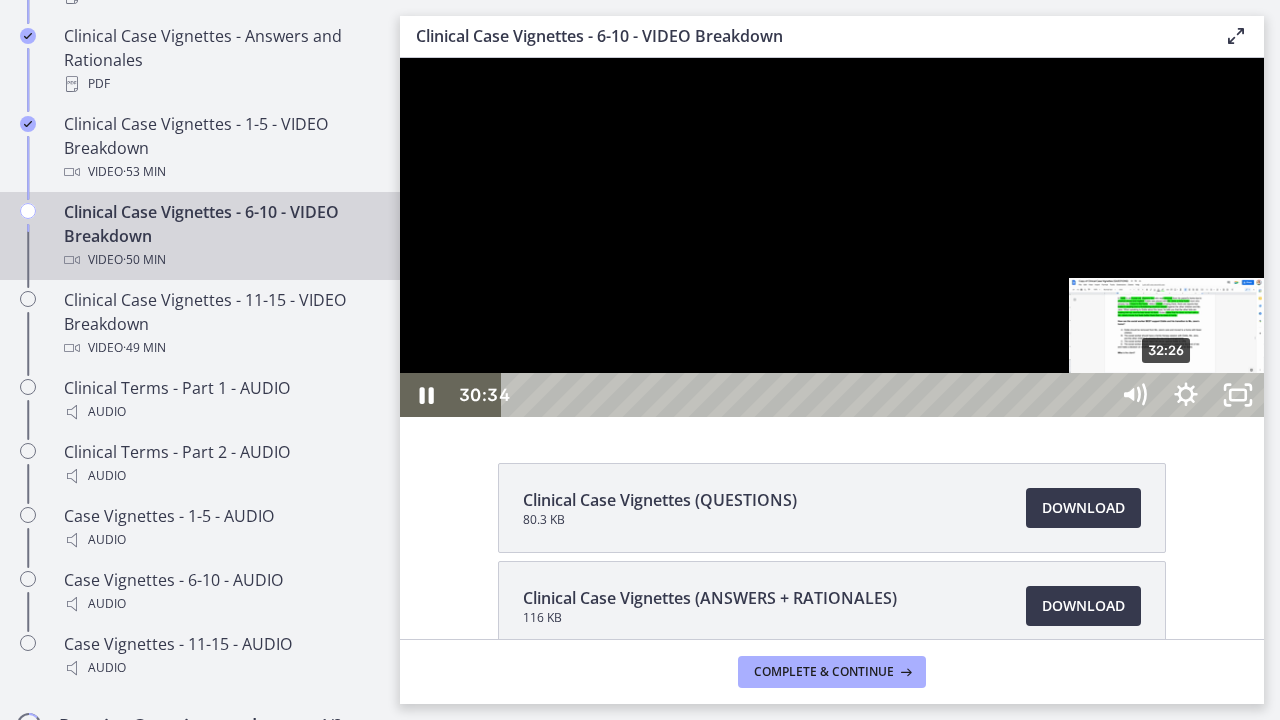 click on "32:26" at bounding box center [807, 395] 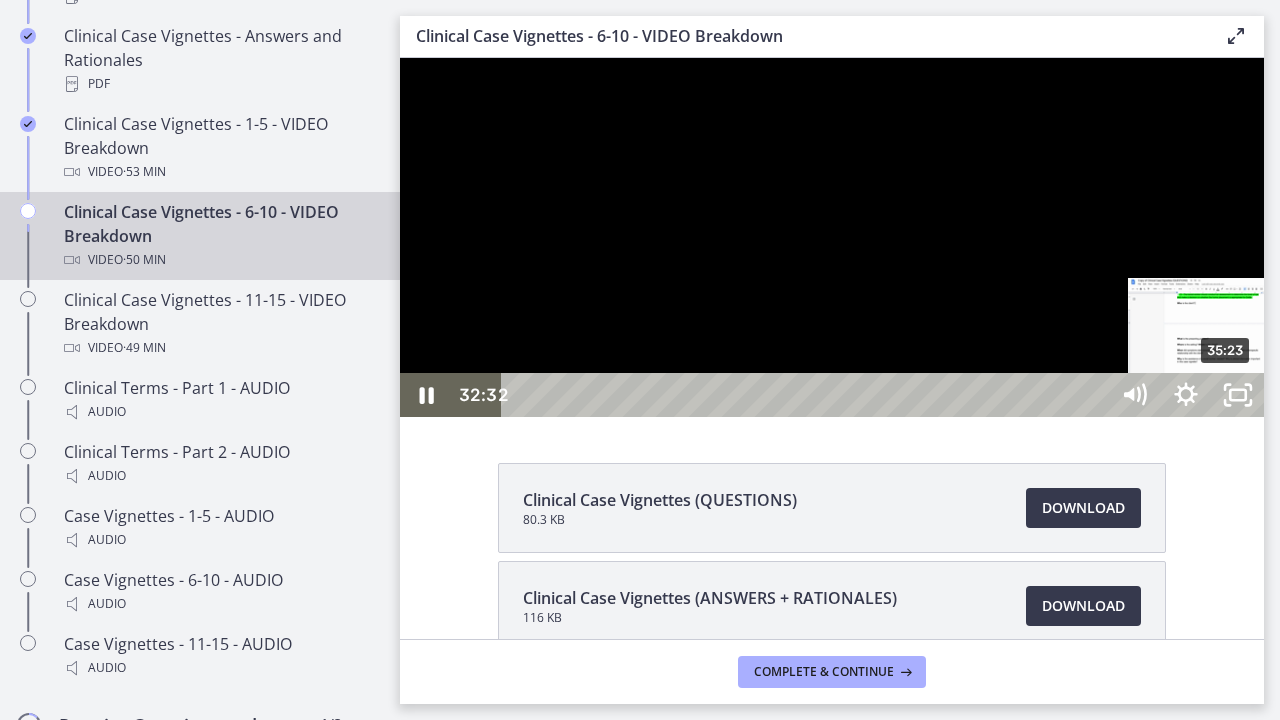 click on "35:23" at bounding box center (807, 395) 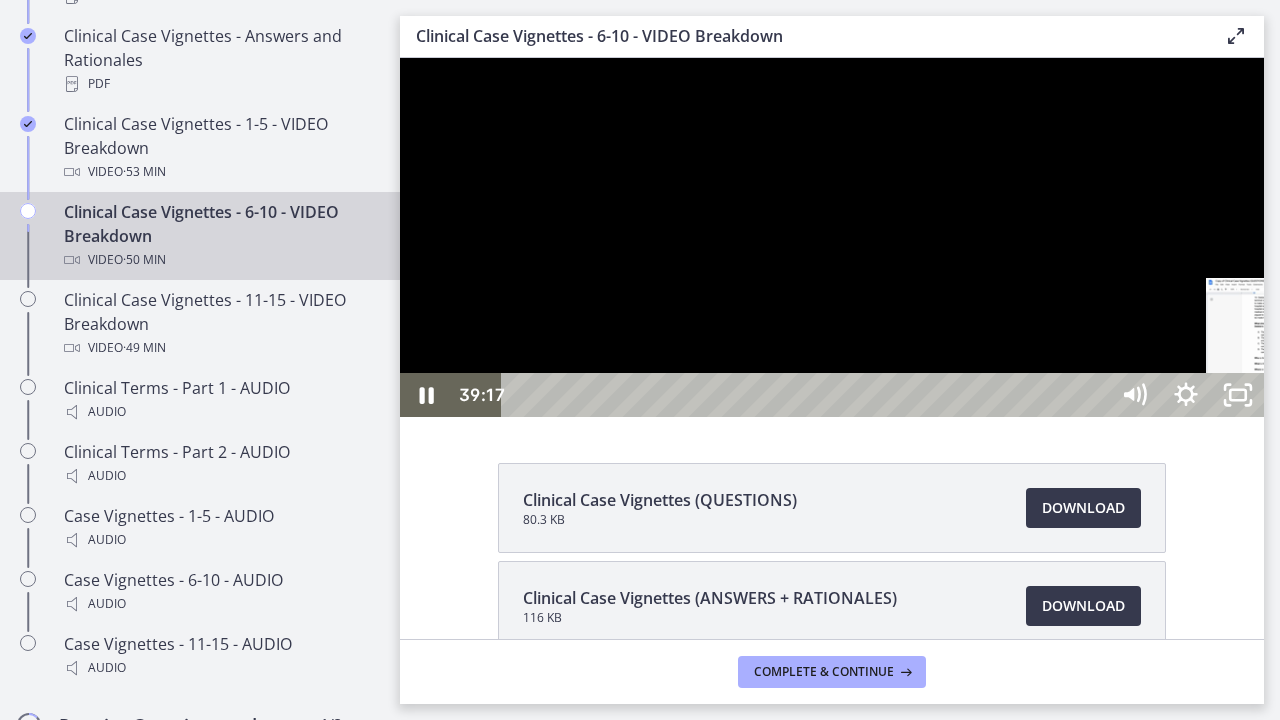 click on "39:17" at bounding box center [807, 395] 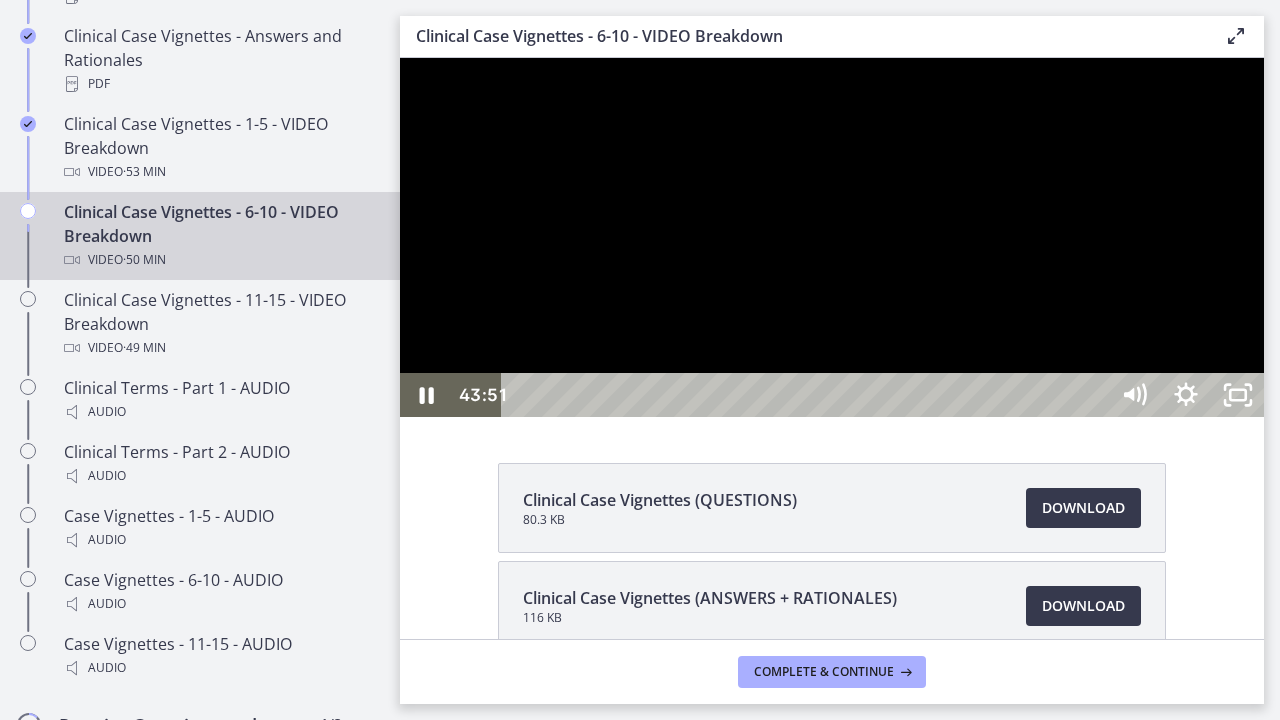 click on "43:51" at bounding box center [807, 395] 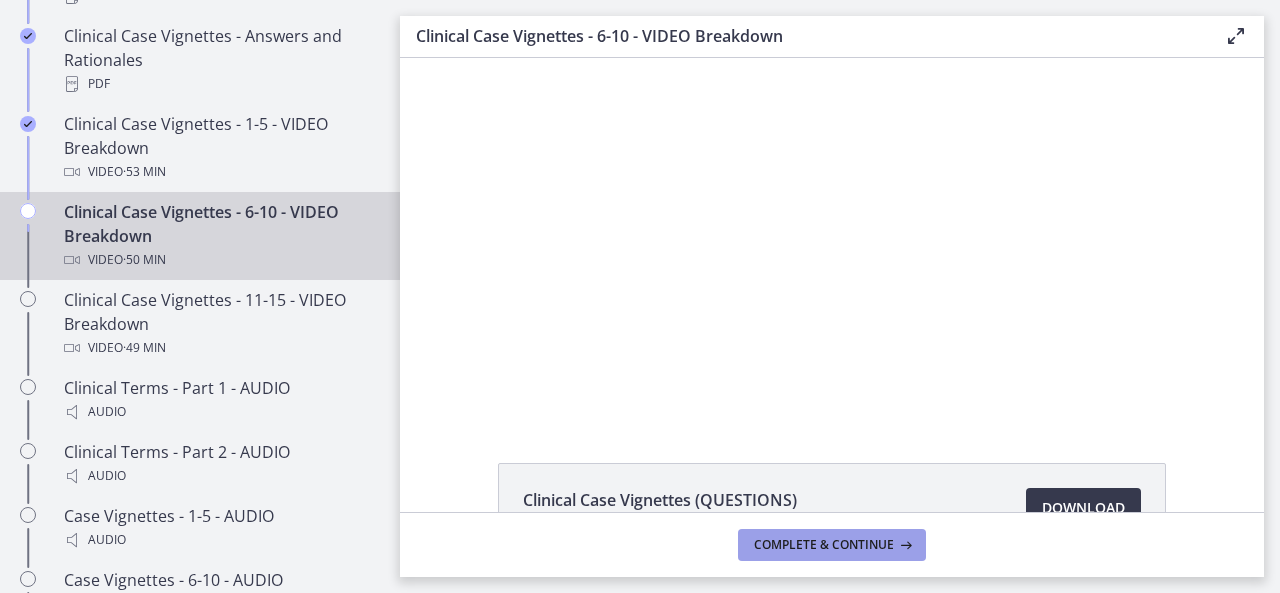 click on "Complete & continue" at bounding box center [824, 545] 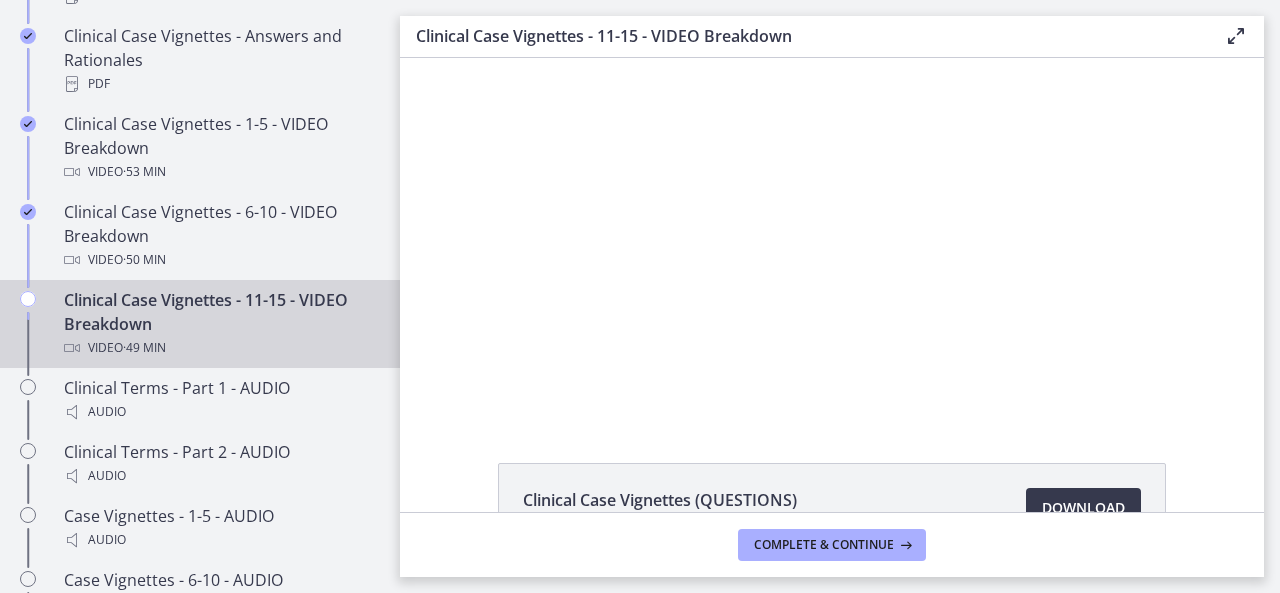 scroll, scrollTop: 0, scrollLeft: 0, axis: both 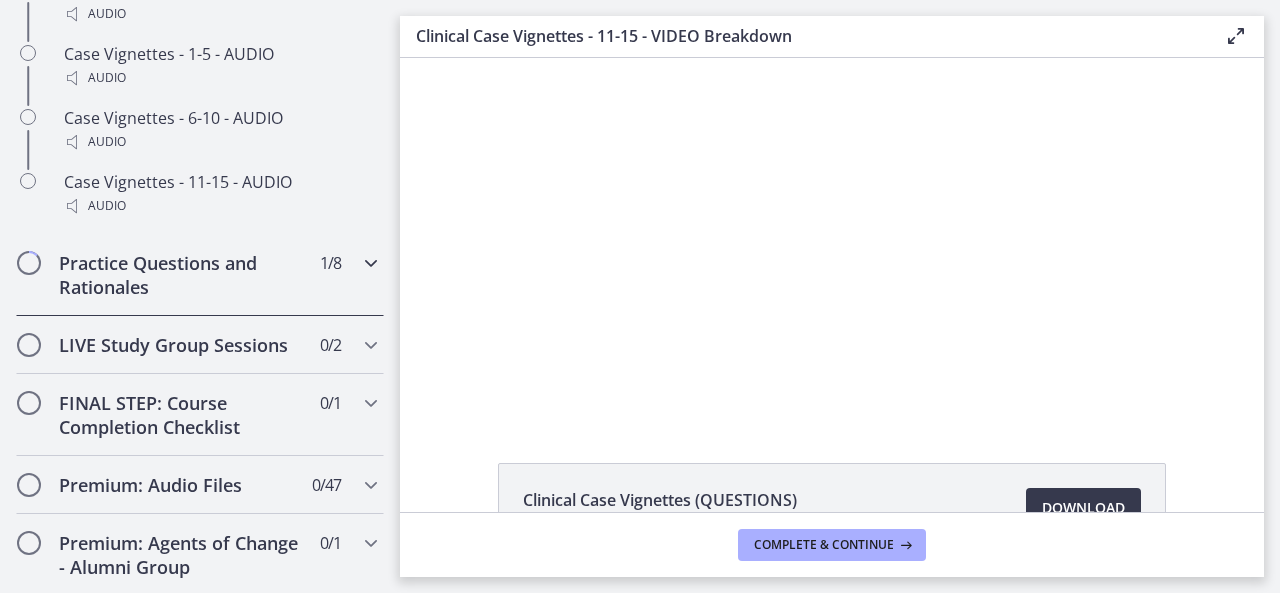 click on "Practice Questions and Rationales" at bounding box center [181, 275] 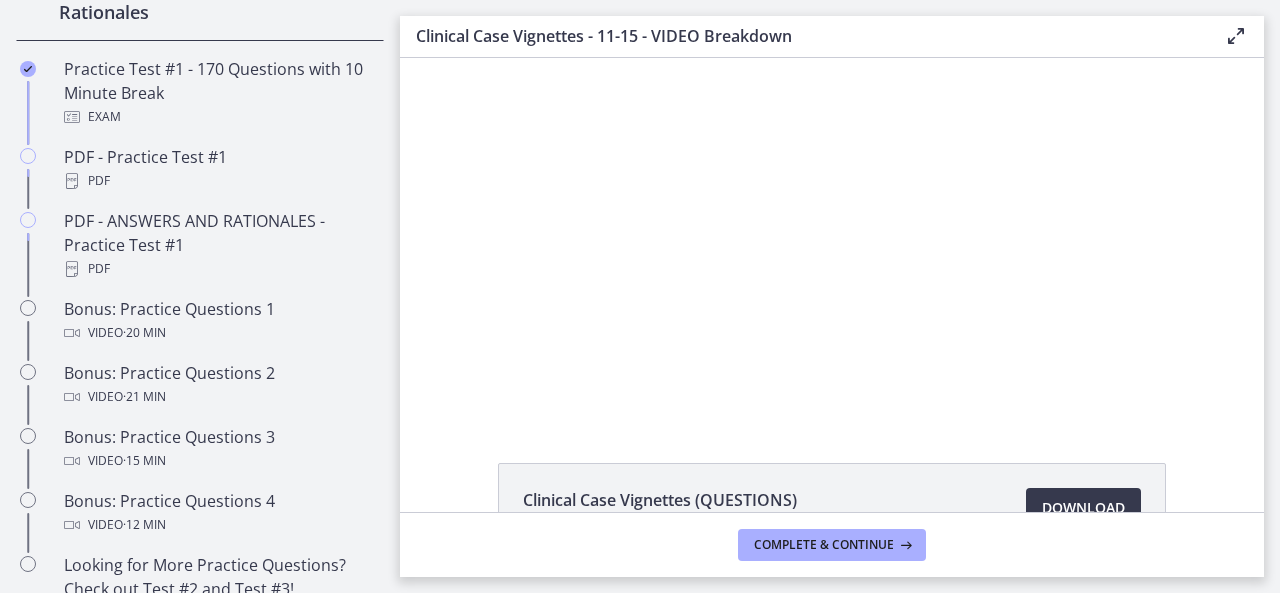 scroll, scrollTop: 1099, scrollLeft: 0, axis: vertical 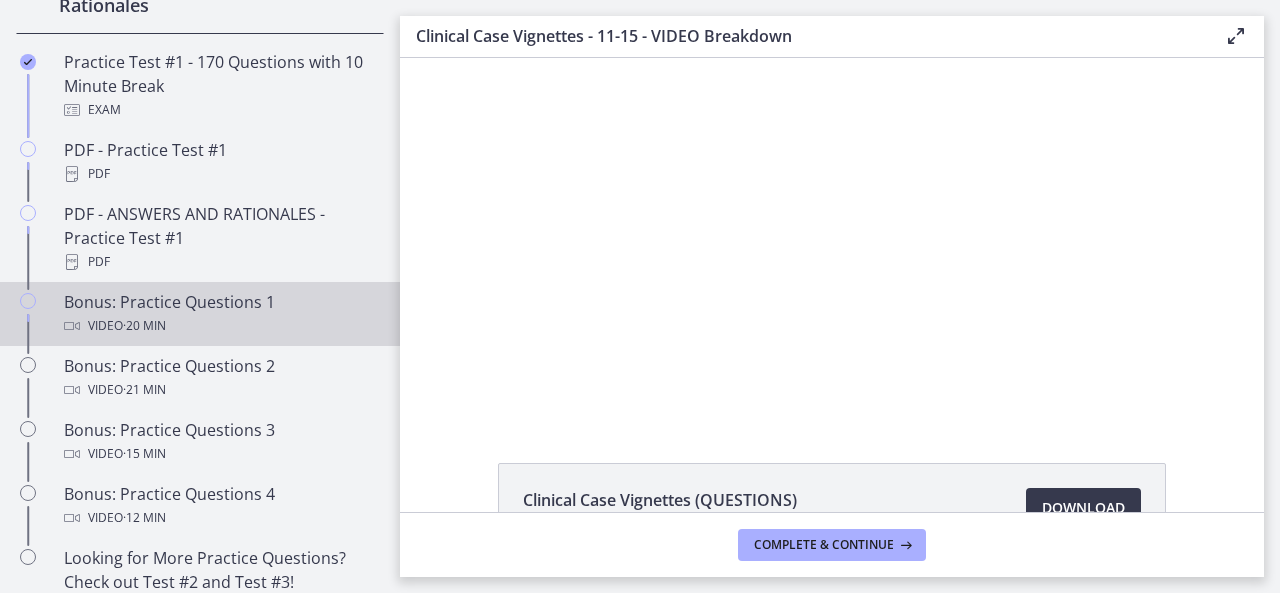 click on "Video
·  20 min" at bounding box center [220, 326] 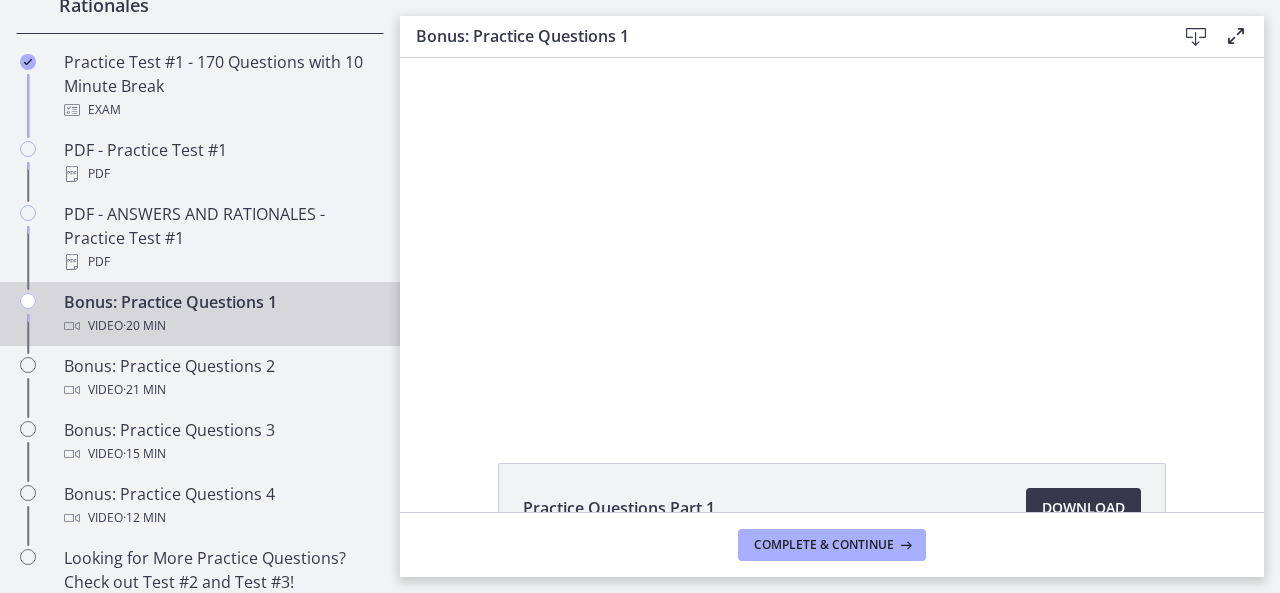 scroll, scrollTop: 0, scrollLeft: 0, axis: both 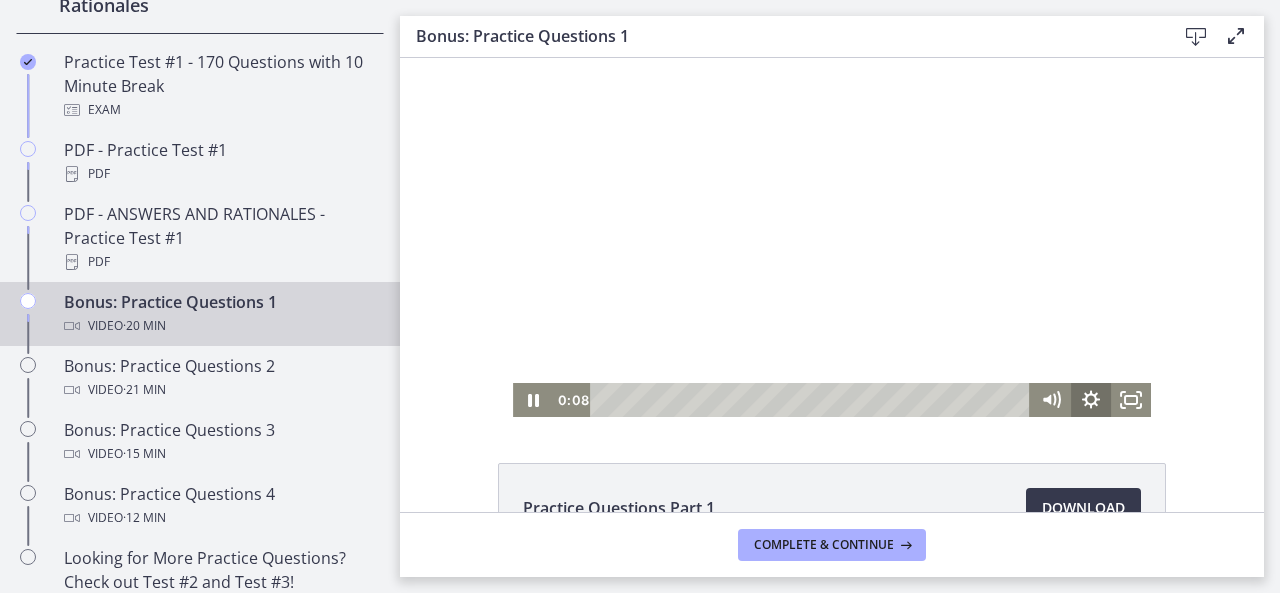 click 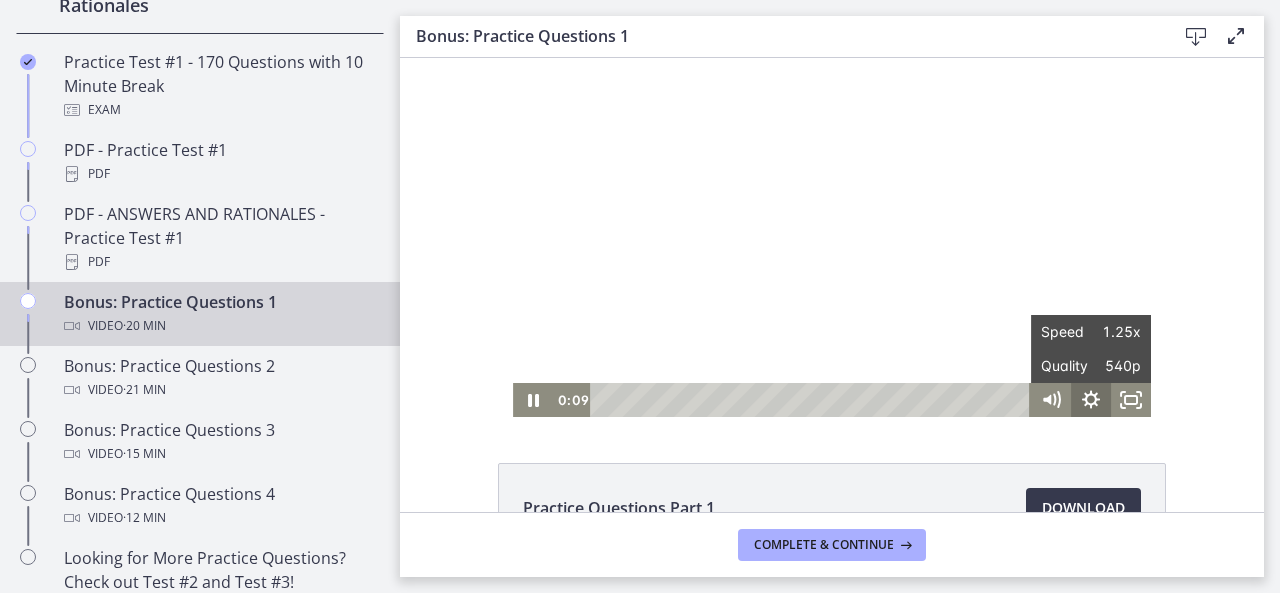 click 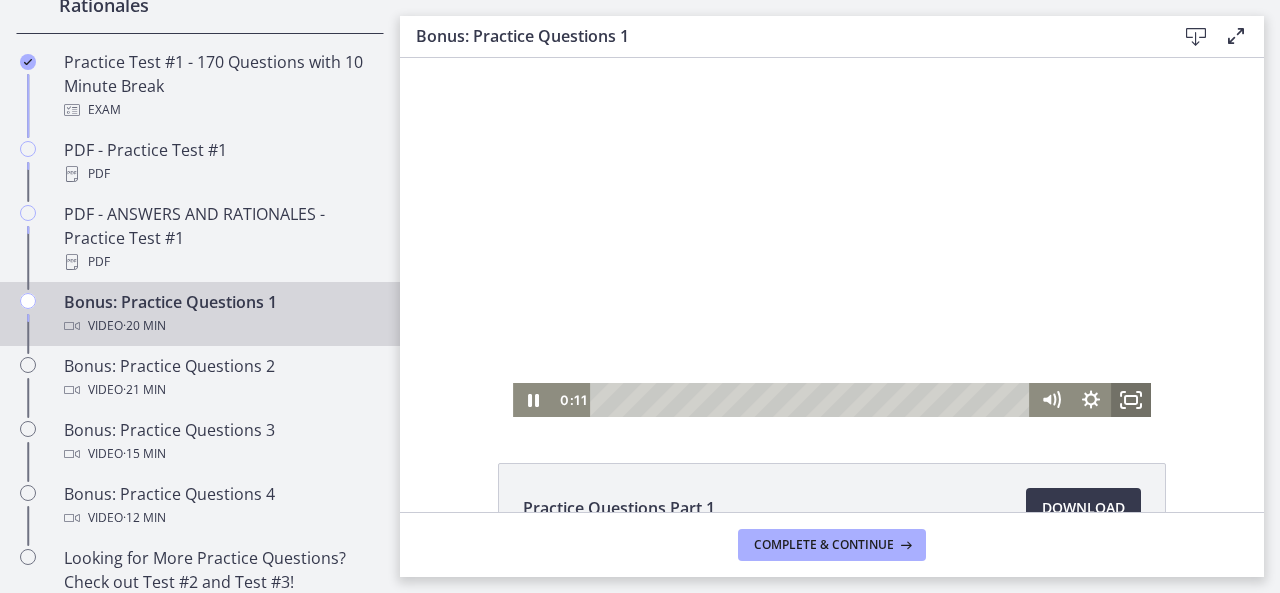 click 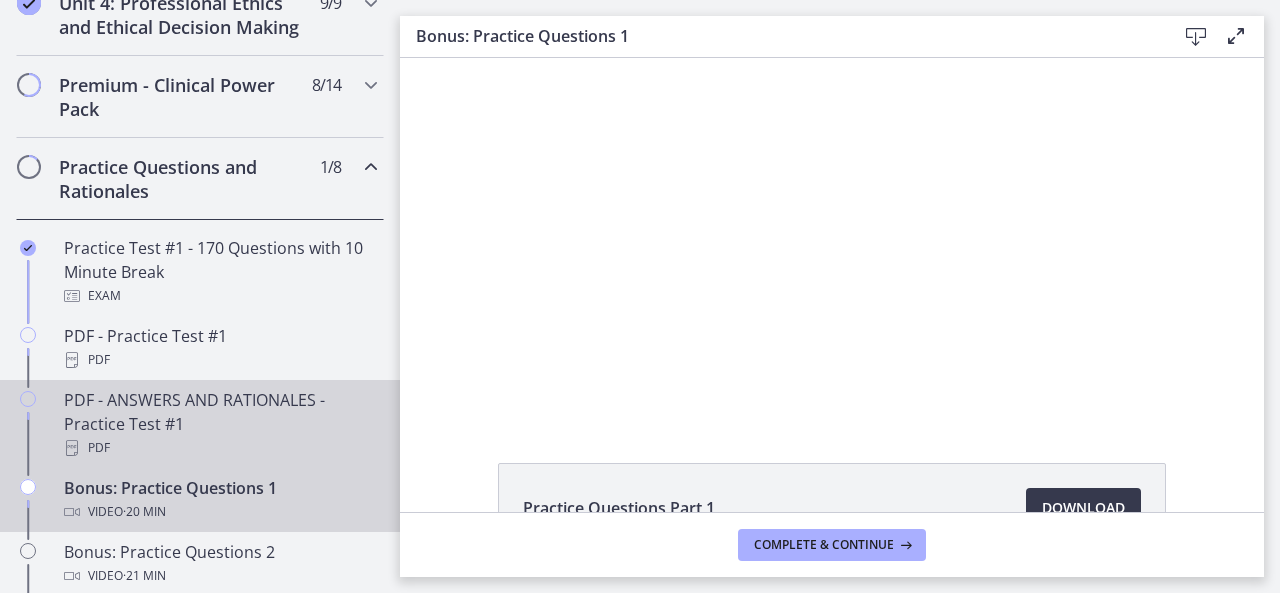 scroll, scrollTop: 731, scrollLeft: 0, axis: vertical 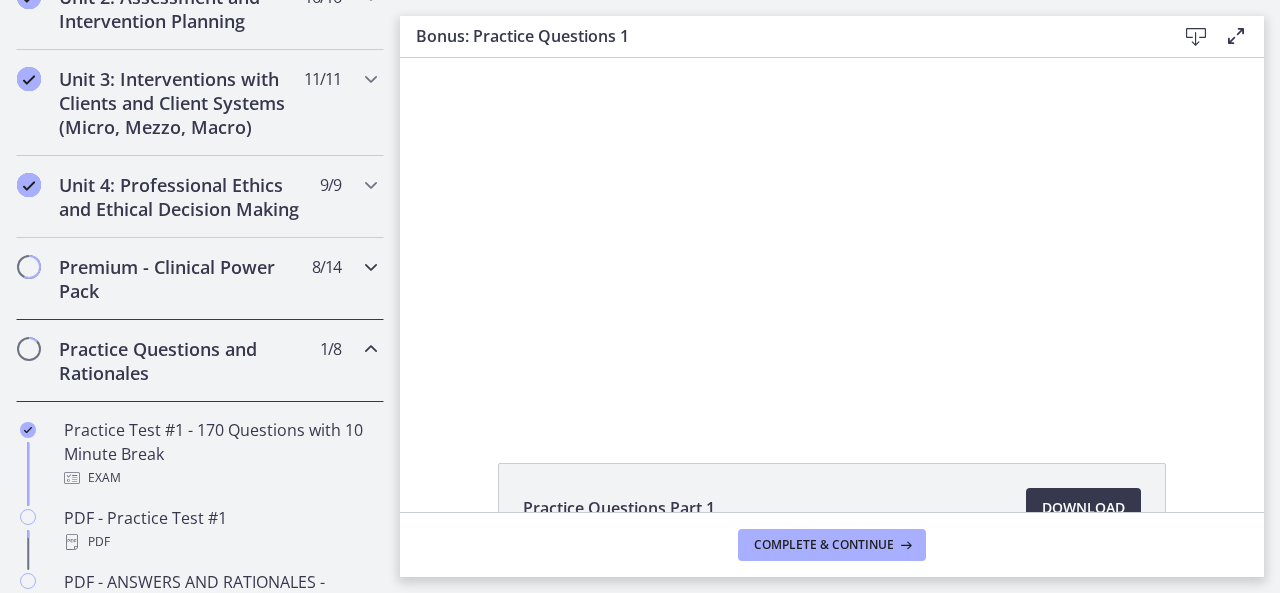 click on "Premium - Clinical Power Pack" at bounding box center [181, 279] 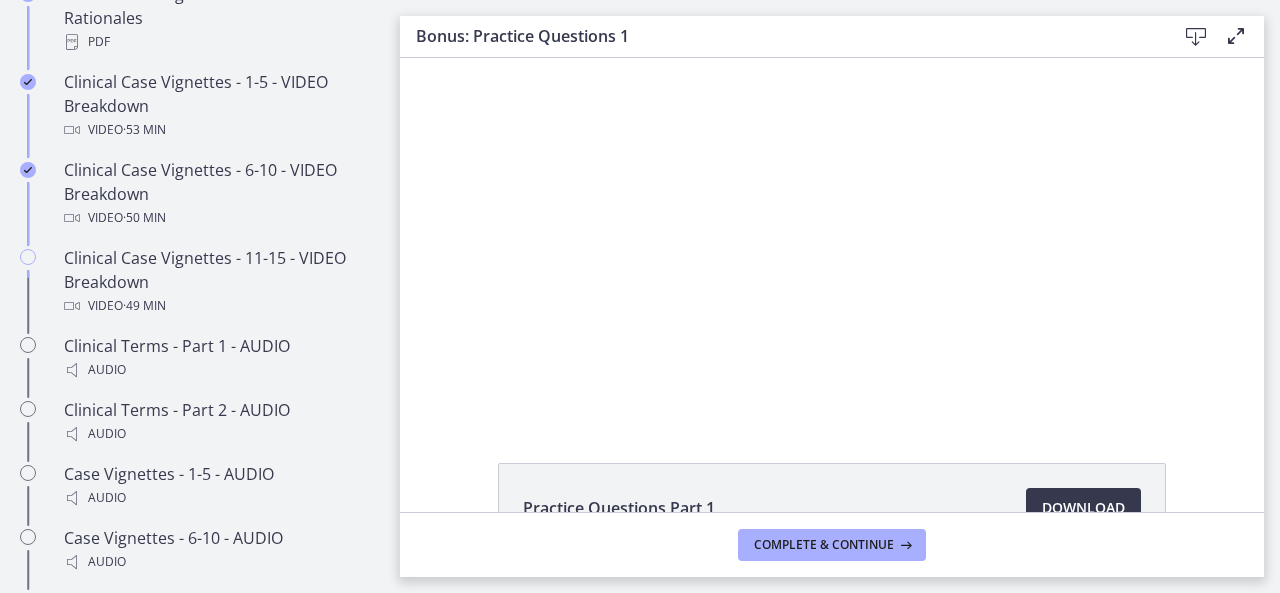 scroll, scrollTop: 1407, scrollLeft: 0, axis: vertical 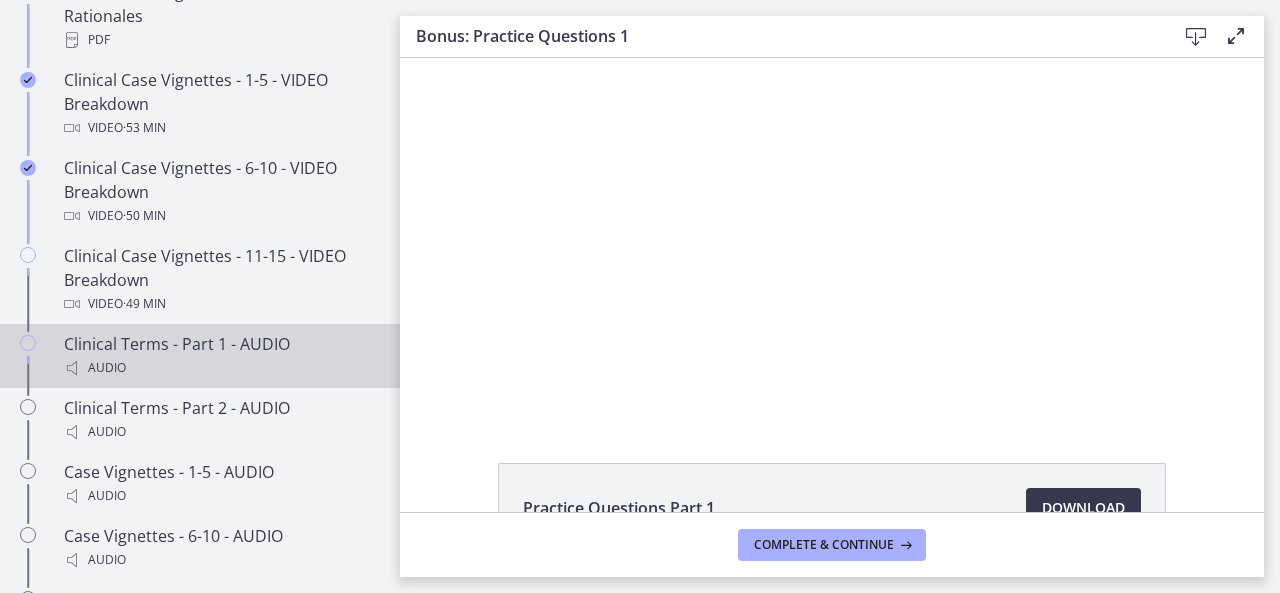 click on "Audio" at bounding box center (220, 368) 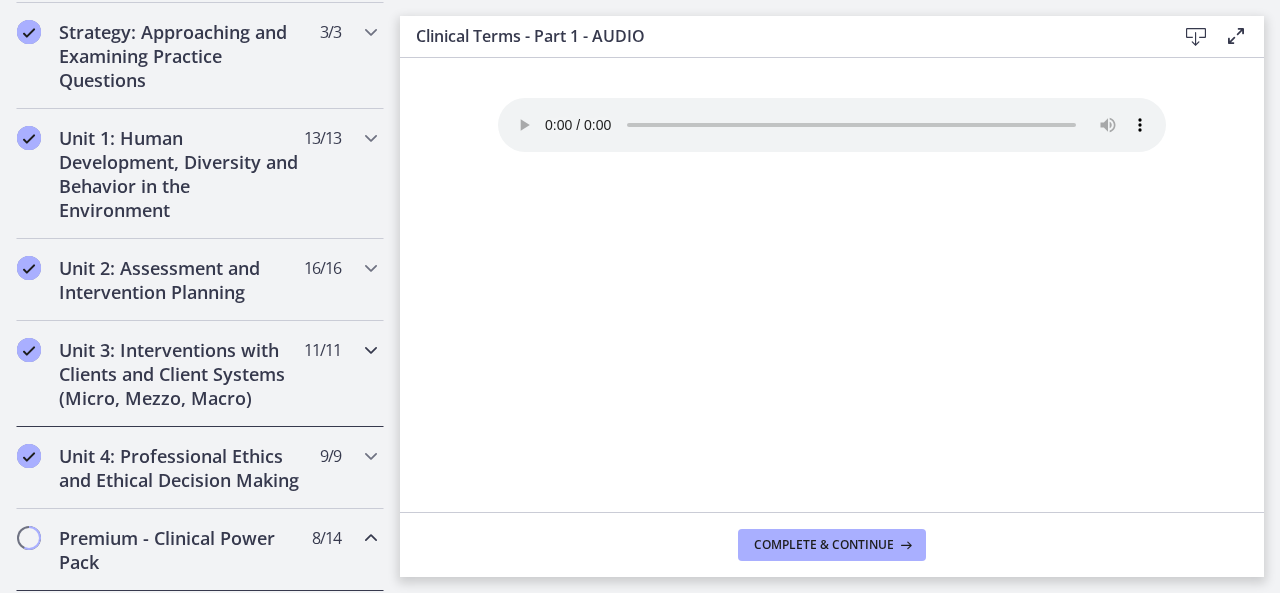scroll, scrollTop: 600, scrollLeft: 0, axis: vertical 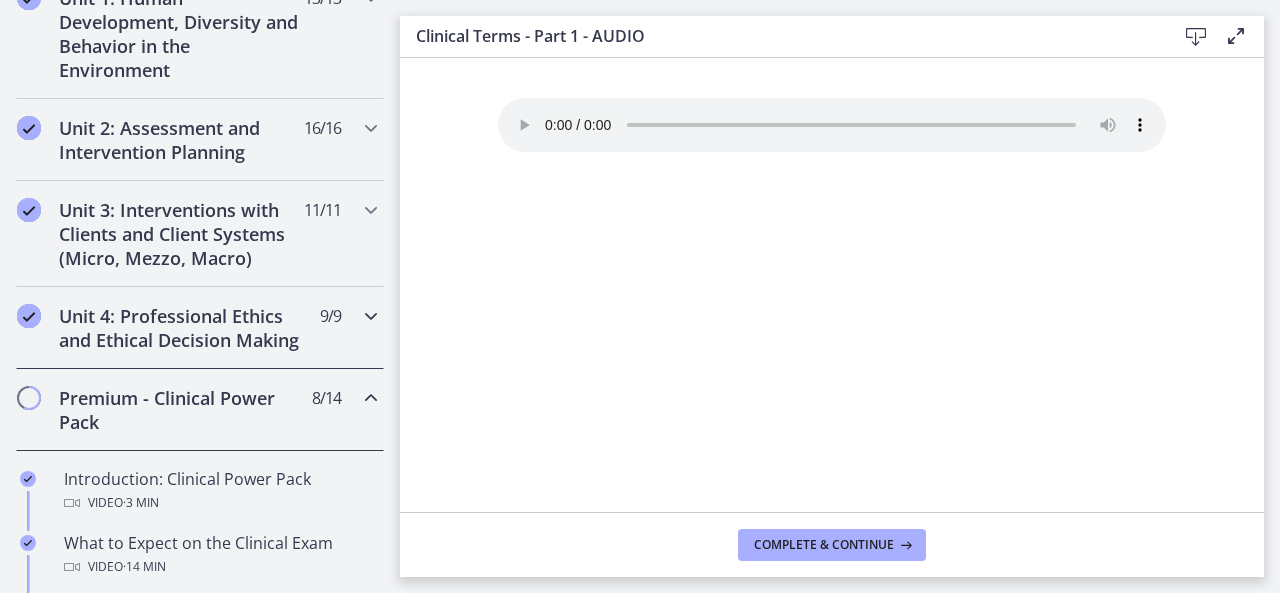 click at bounding box center (371, 316) 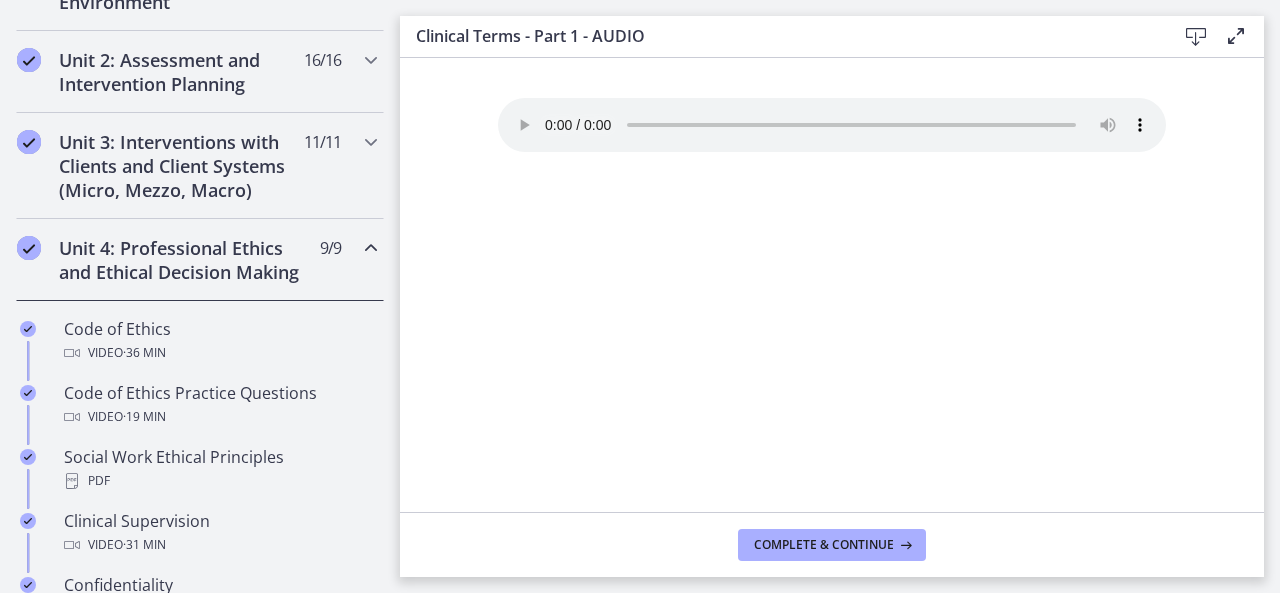 scroll, scrollTop: 658, scrollLeft: 0, axis: vertical 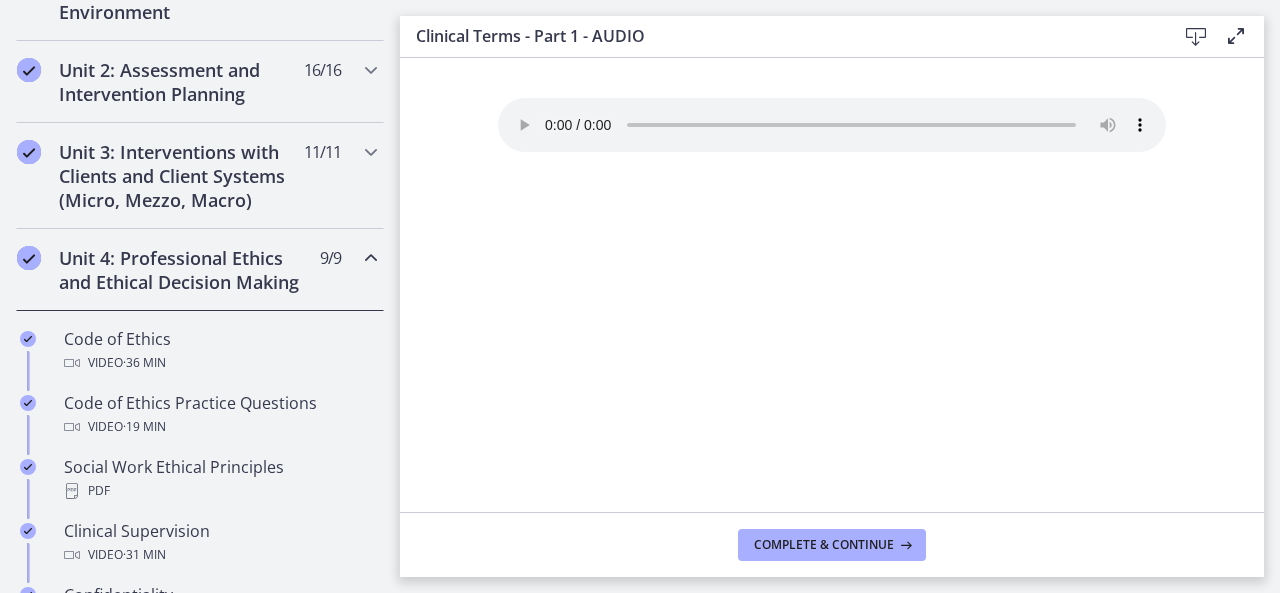 click at bounding box center (371, 258) 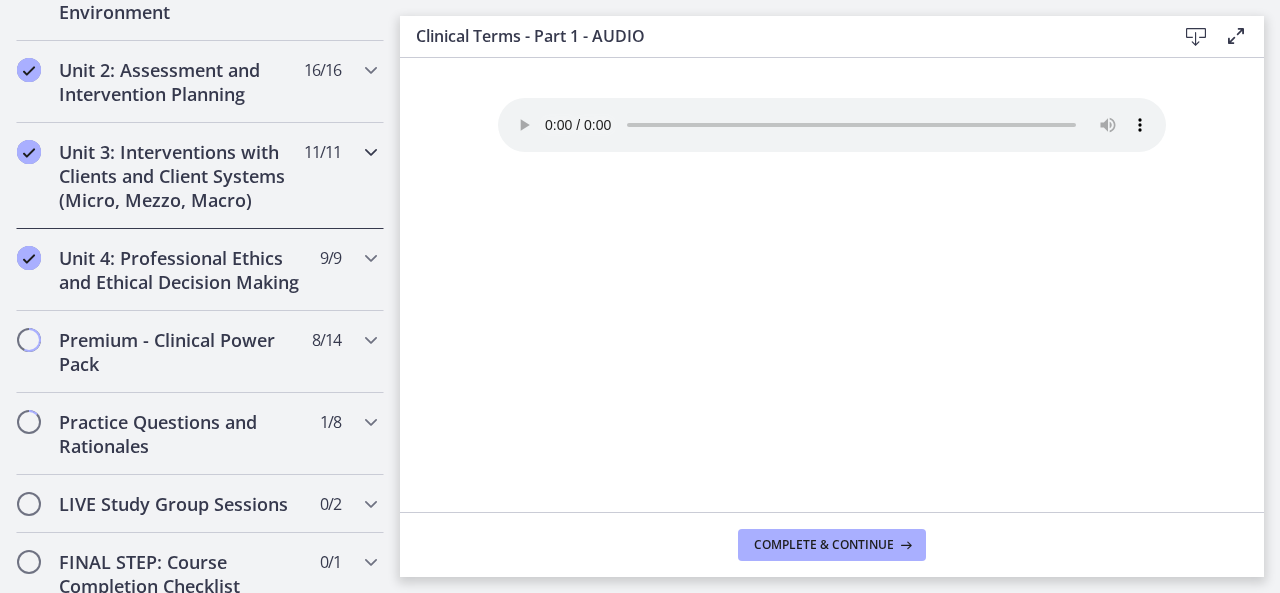 click at bounding box center [371, 152] 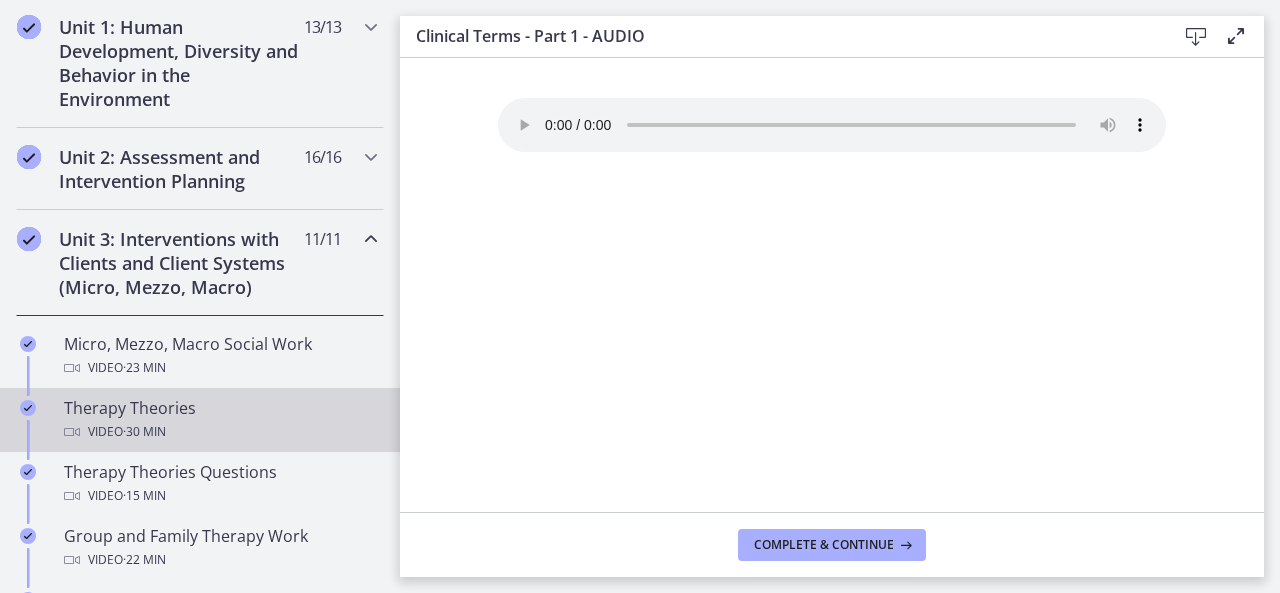 scroll, scrollTop: 561, scrollLeft: 0, axis: vertical 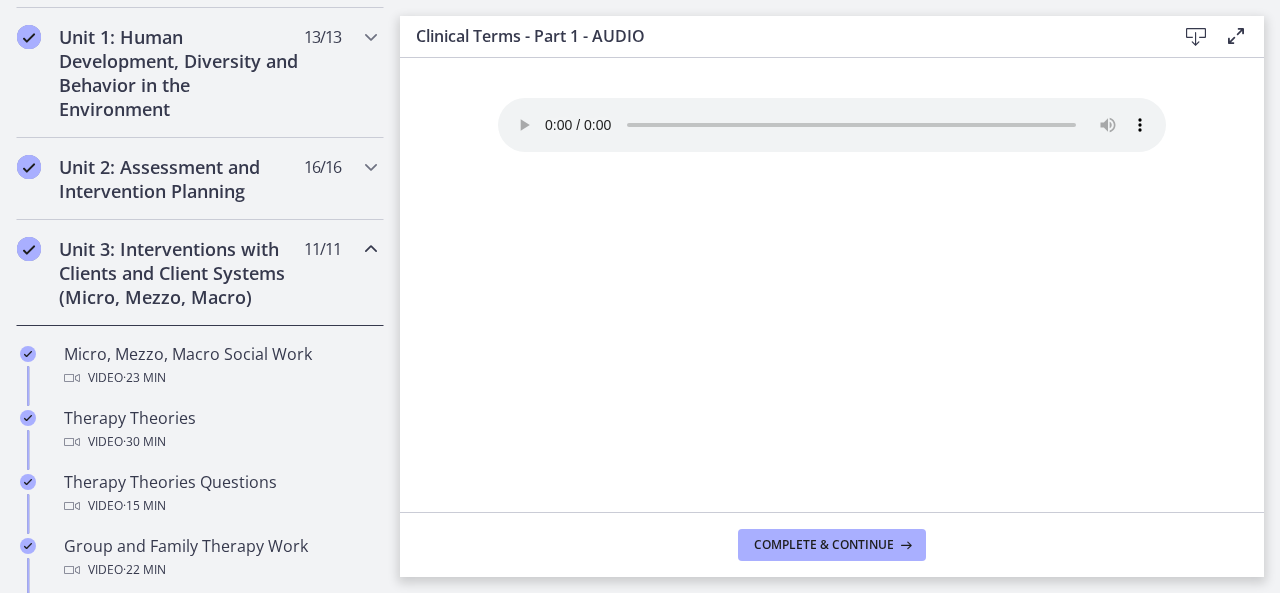 click at bounding box center [371, 249] 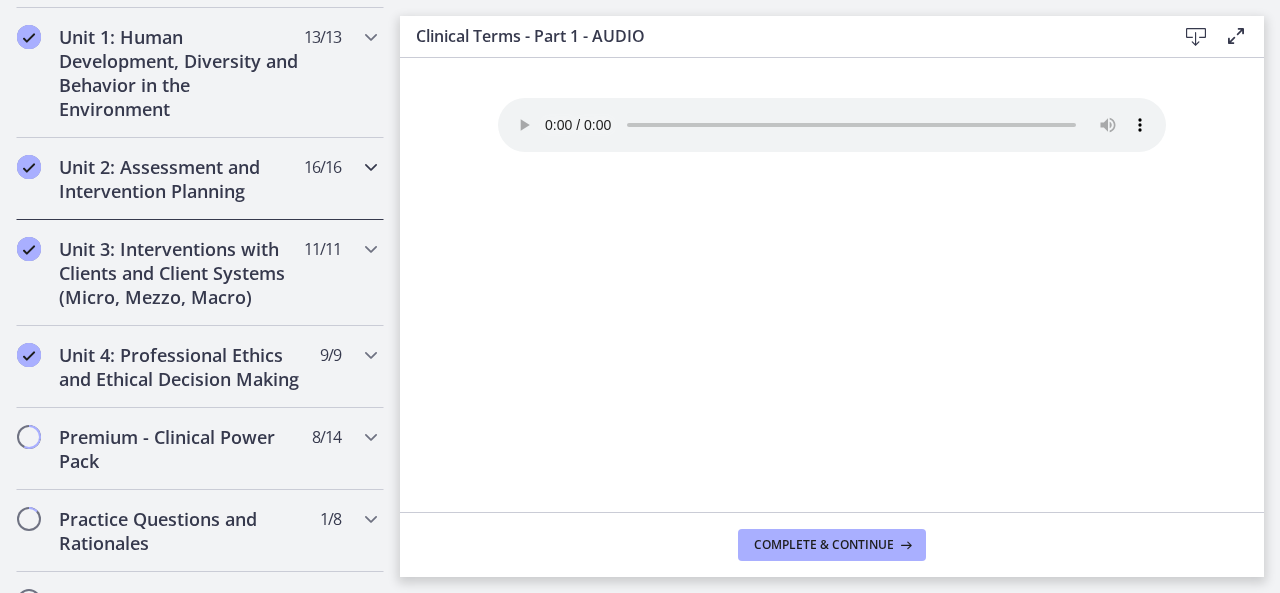 click at bounding box center (371, 167) 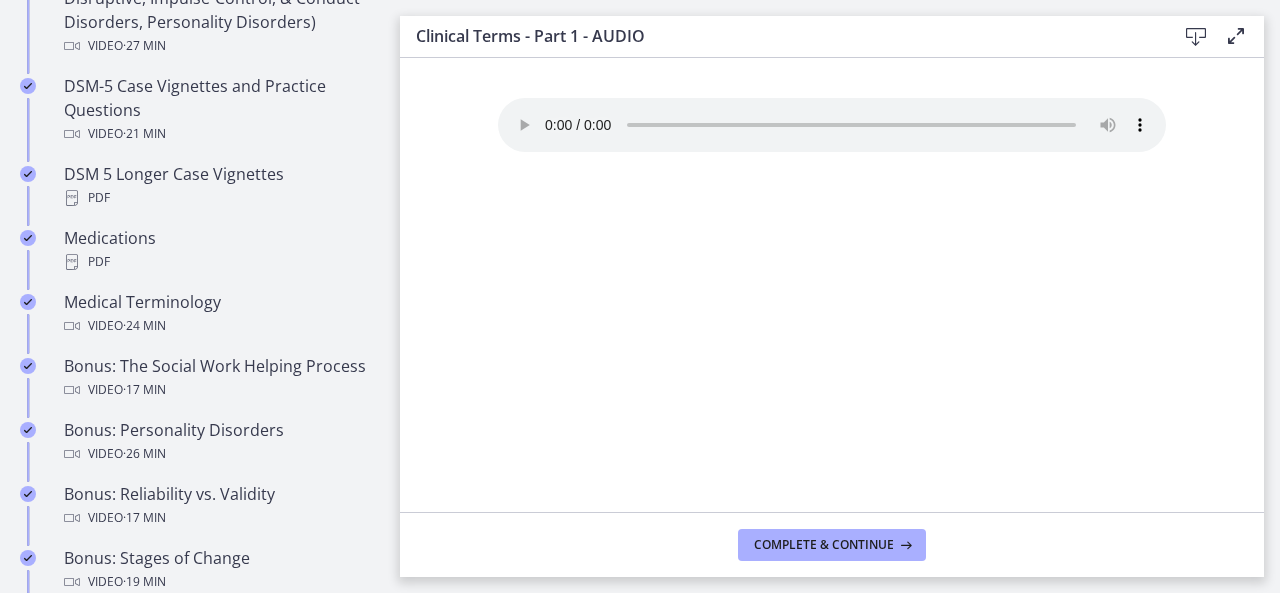 scroll, scrollTop: 1389, scrollLeft: 0, axis: vertical 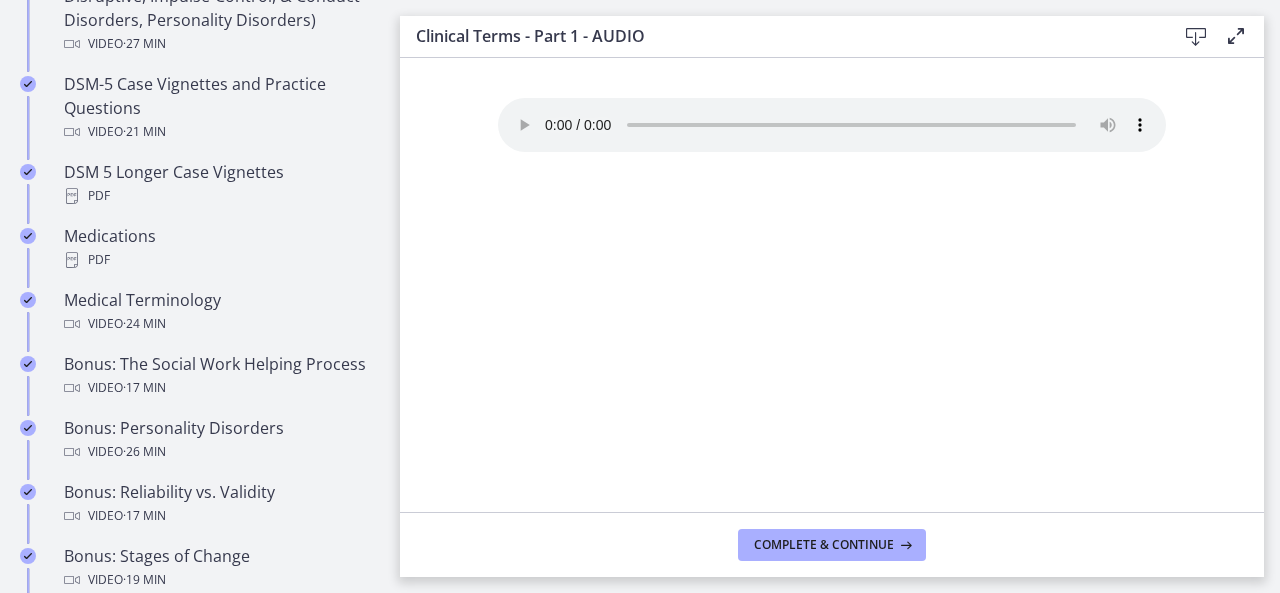 click on "Your browser doesn't support the audio element. Download it
here" 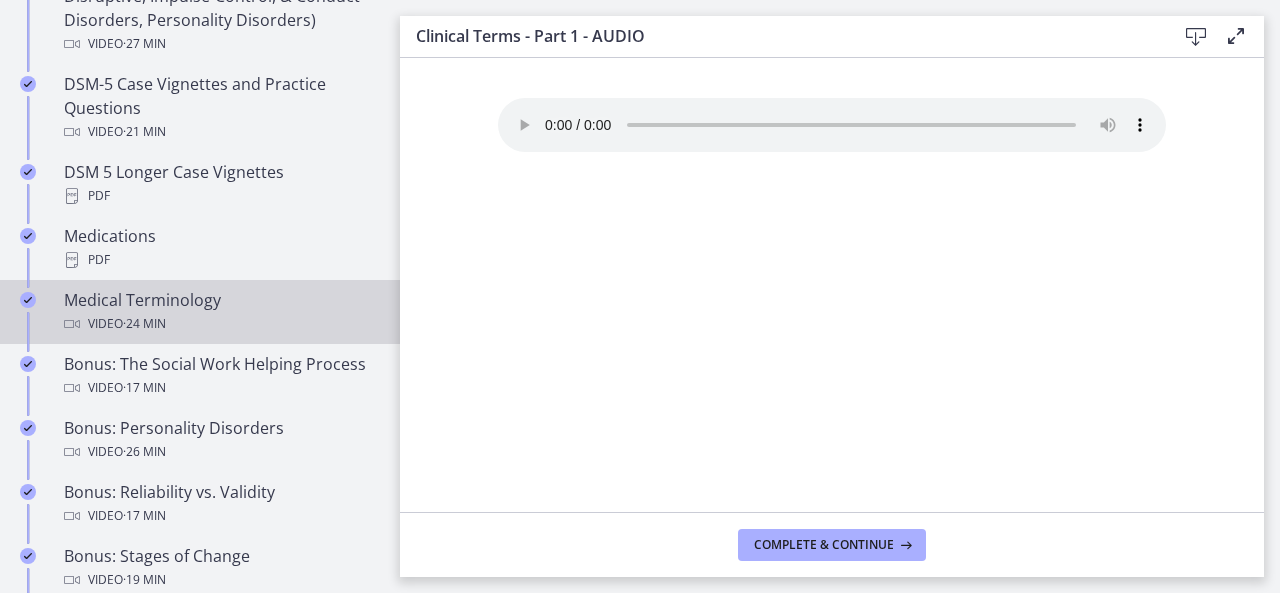 click on "·  24 min" at bounding box center (144, 324) 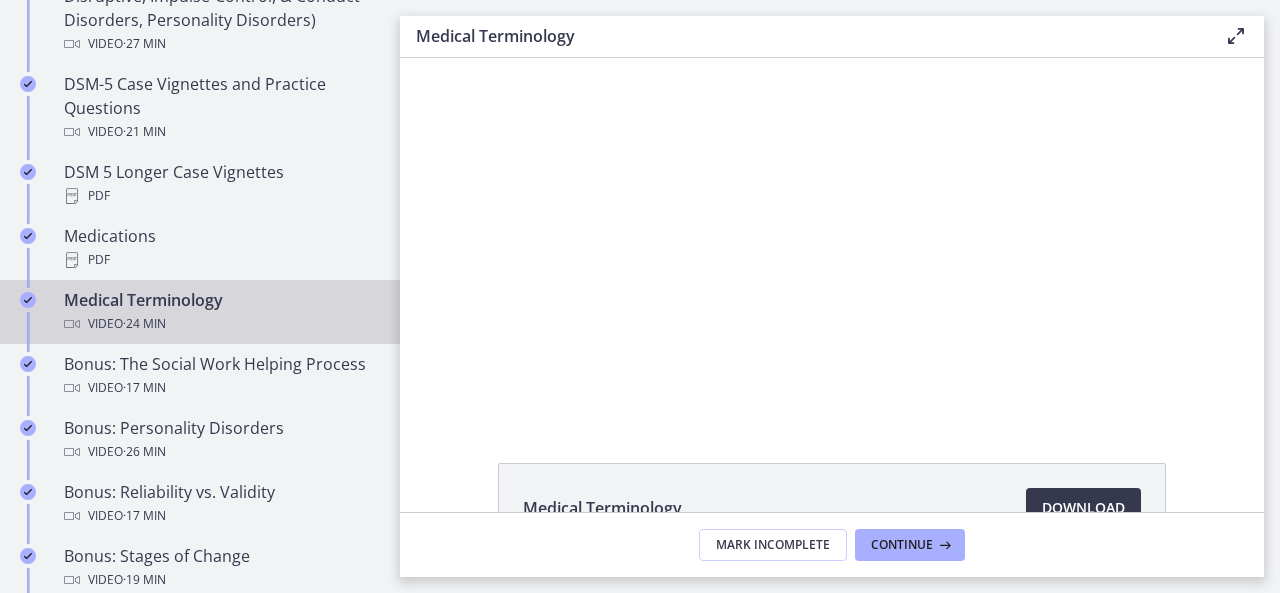 scroll, scrollTop: 0, scrollLeft: 0, axis: both 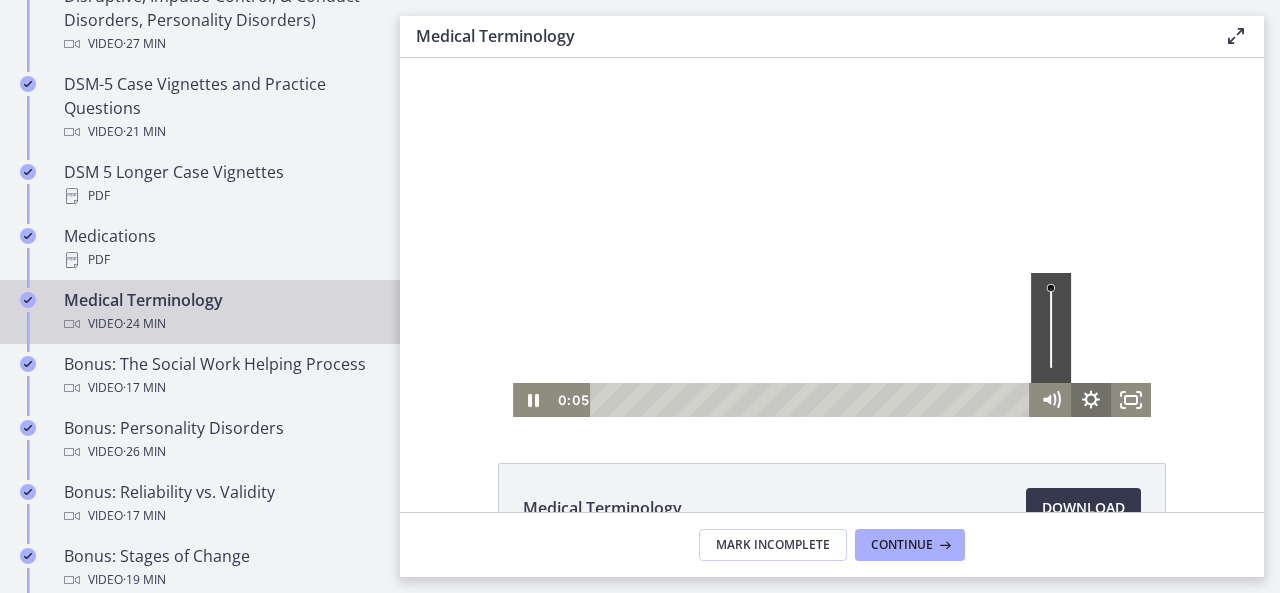 click 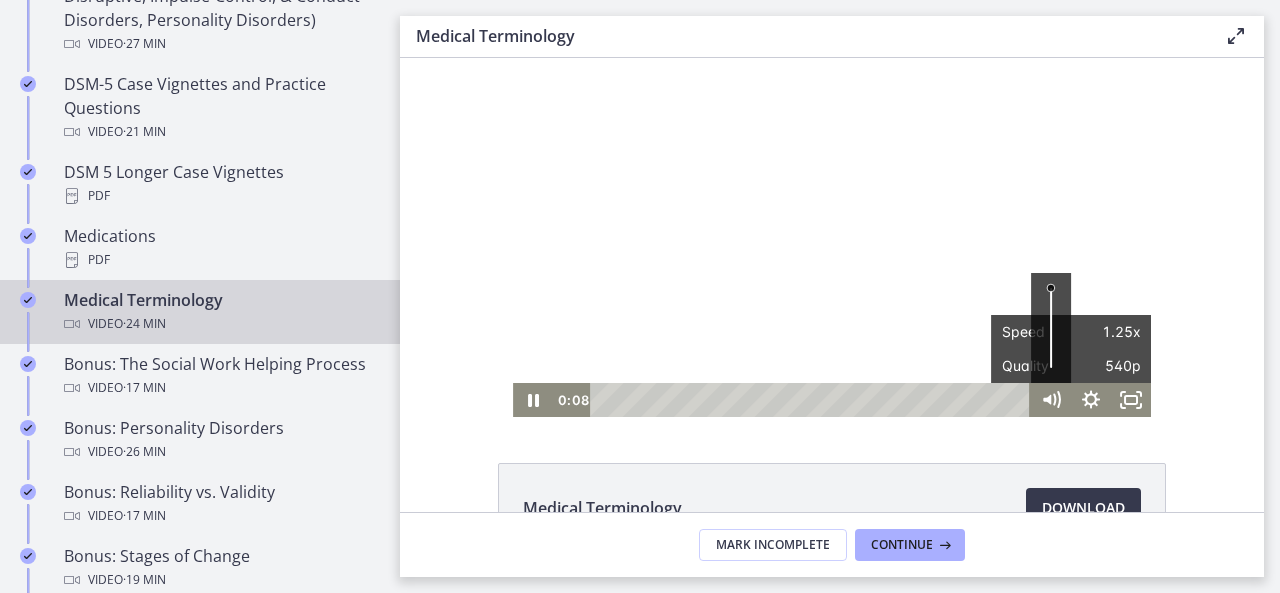 click on "Click for sound
@keyframes VOLUME_SMALL_WAVE_FLASH {
0% { opacity: 0; }
33% { opacity: 1; }
66% { opacity: 1; }
100% { opacity: 0; }
}
@keyframes VOLUME_LARGE_WAVE_FLASH {
0% { opacity: 0; }
33% { opacity: 1; }
66% { opacity: 1; }
100% { opacity: 0; }
}
.volume__small-wave {
animation: VOLUME_SMALL_WAVE_FLASH 2s infinite;
opacity: 0;
}
.volume__large-wave {
animation: VOLUME_LARGE_WAVE_FLASH 2s infinite .3s;
opacity: 0;
}
[TIME] [TIME] Speed 1.25x Speed 0.5x 0.75x 1x 1.25x 1.5x 1.75x 2x Quality 540p Quality Auto 224p 360p 540p 720p 1080p" at bounding box center (832, 237) 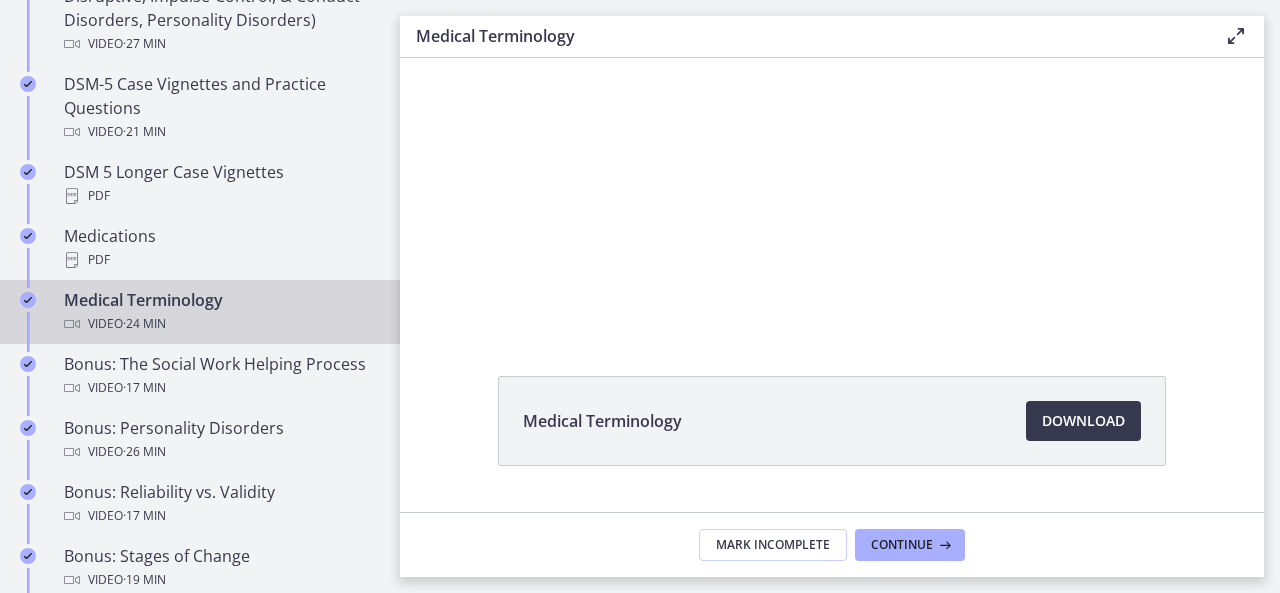 scroll, scrollTop: 41, scrollLeft: 0, axis: vertical 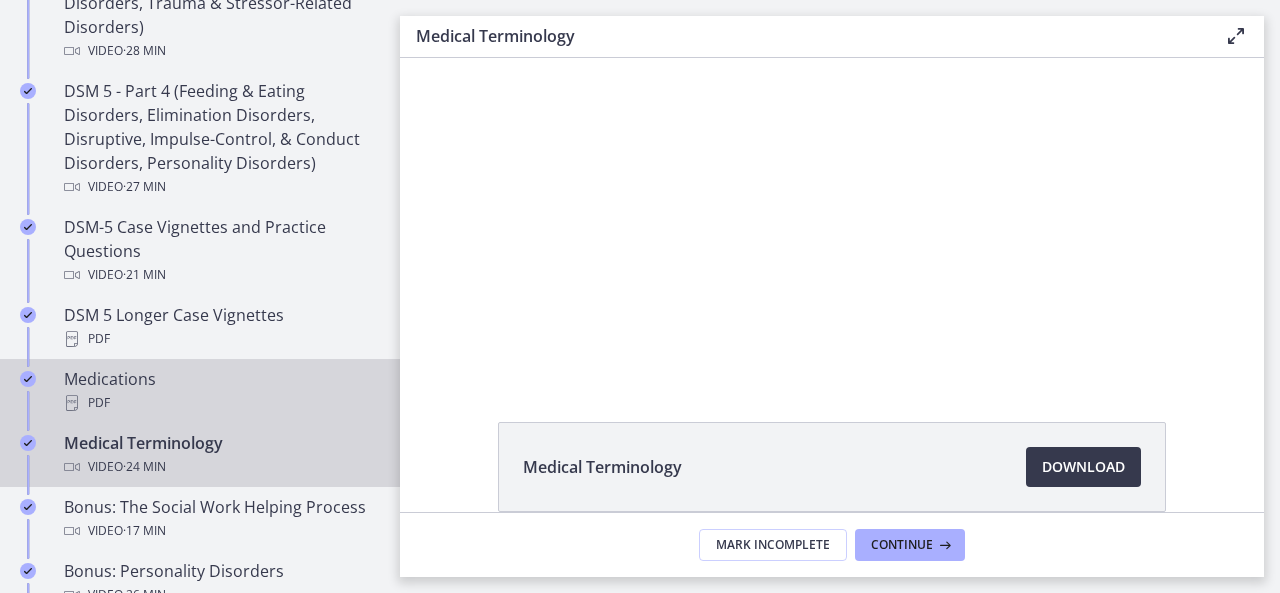 click on "Medications
PDF" at bounding box center [220, 391] 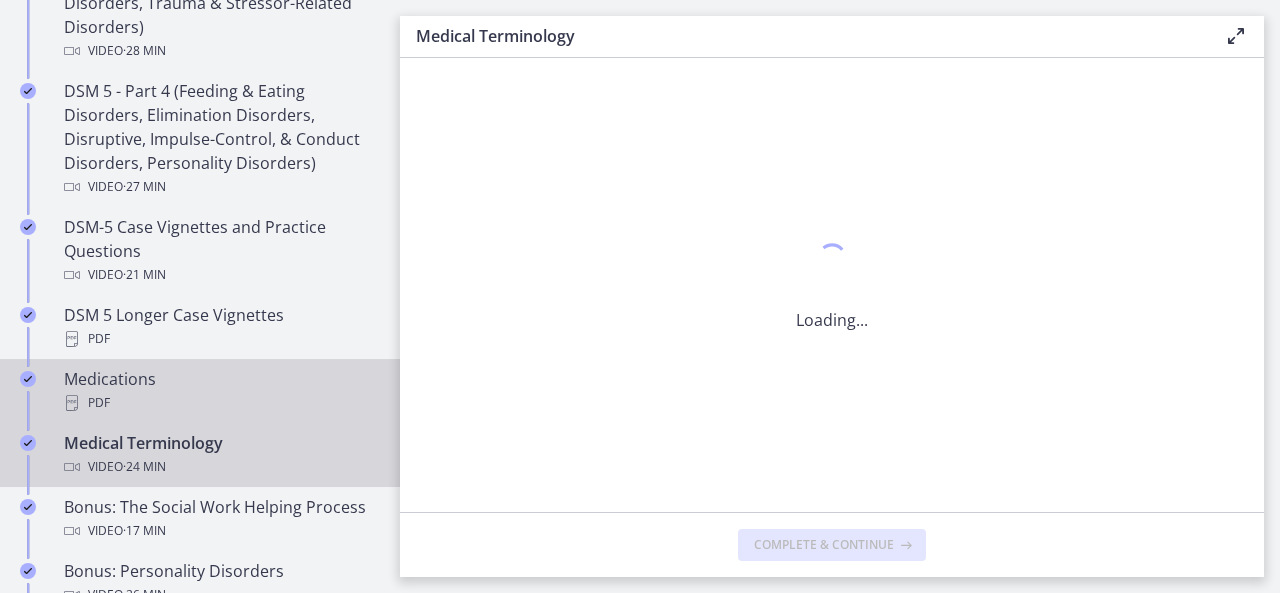 scroll, scrollTop: 0, scrollLeft: 0, axis: both 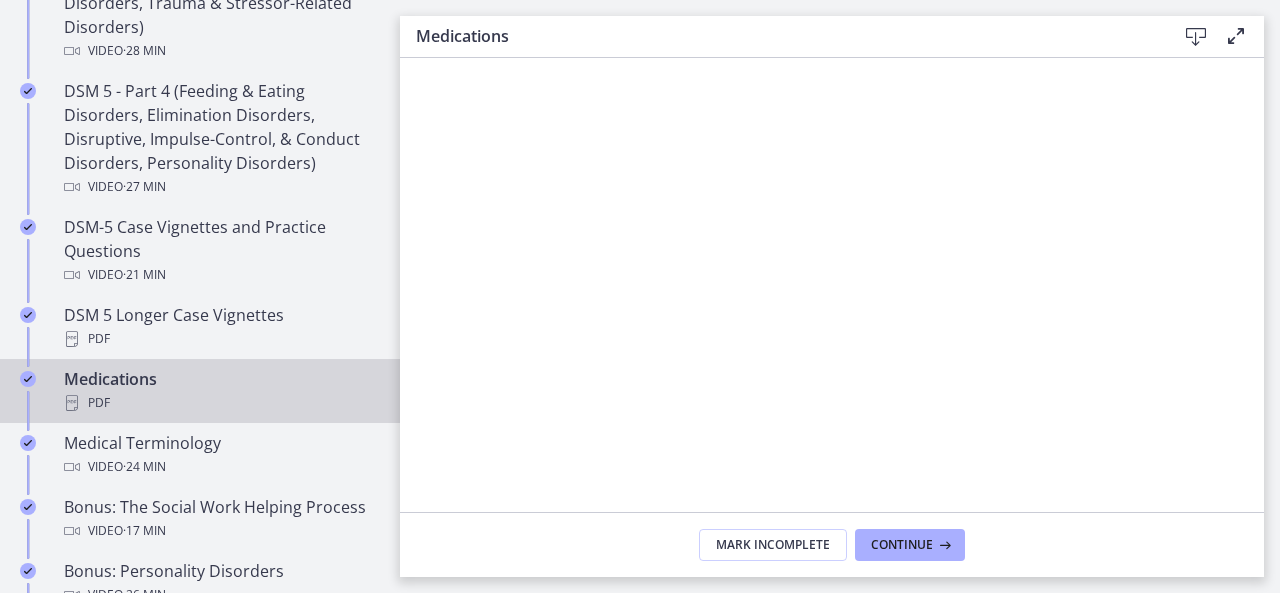 click on "Medications
PDF" at bounding box center (220, 391) 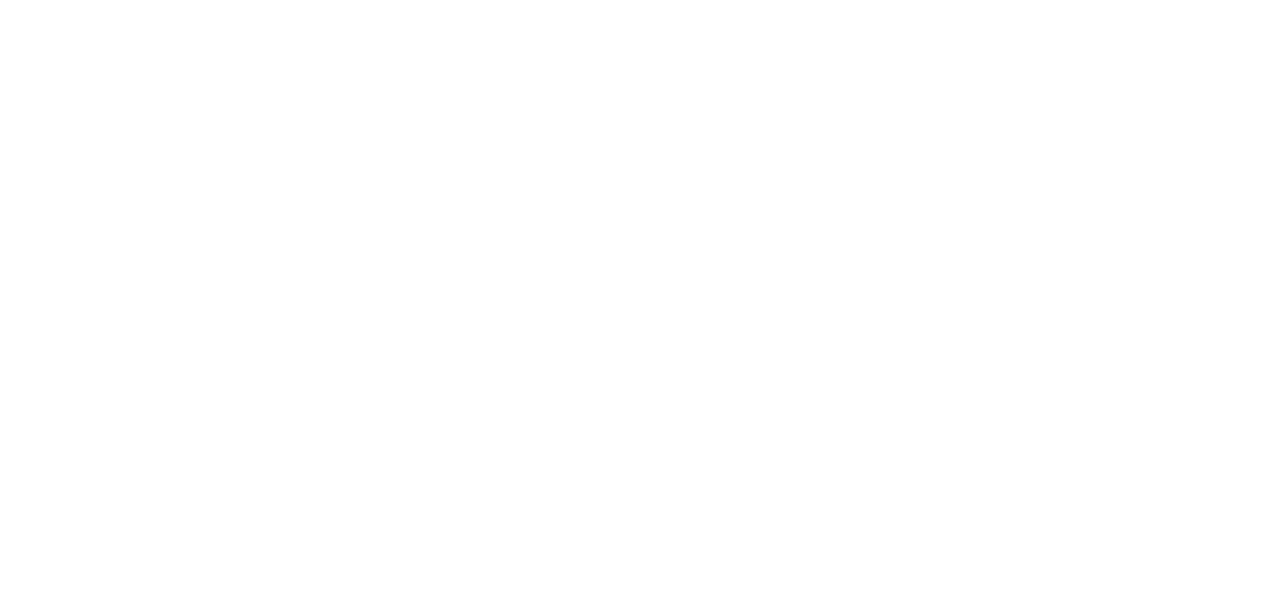 scroll, scrollTop: 0, scrollLeft: 0, axis: both 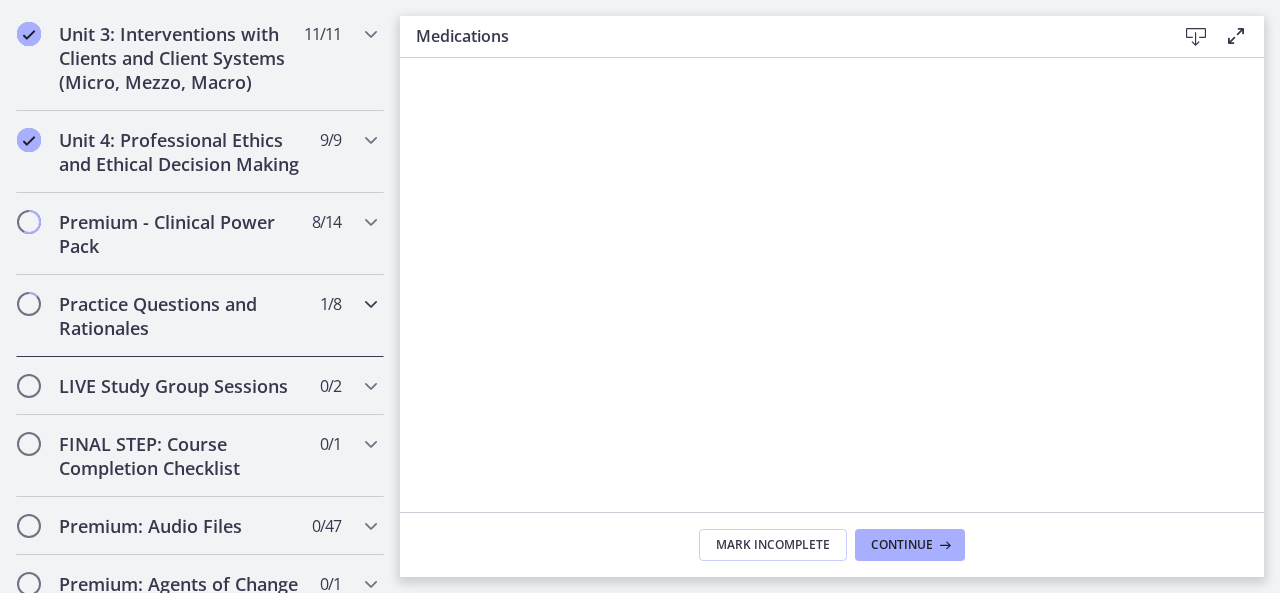 click on "Practice Questions and Rationales
1  /  8
Completed" at bounding box center [200, 316] 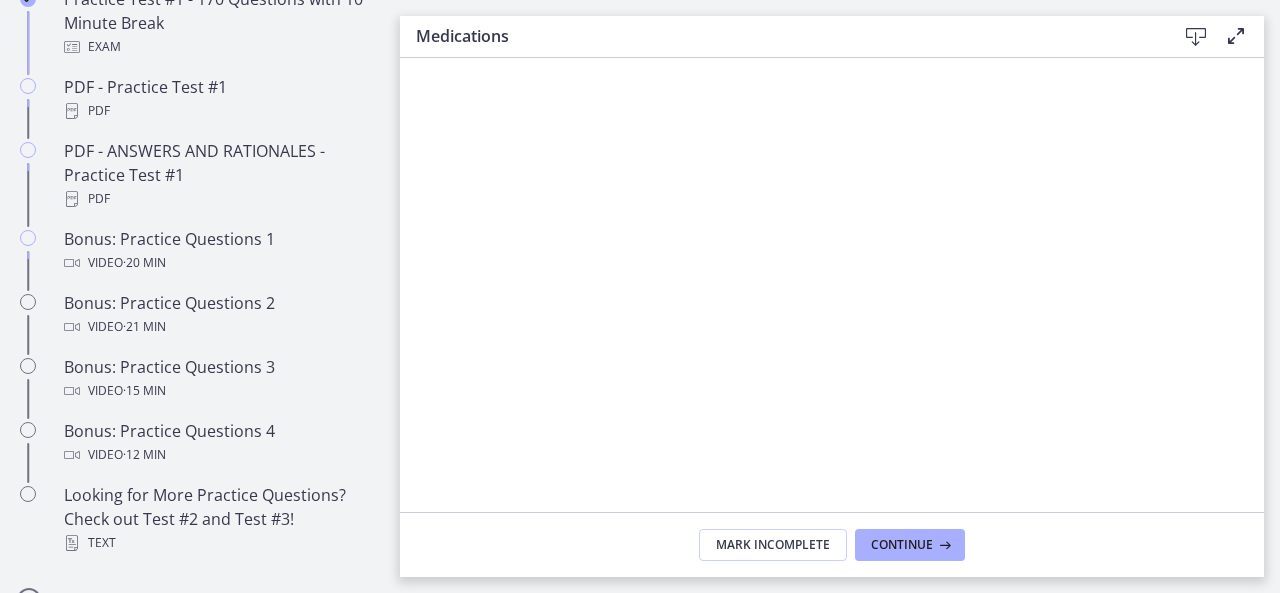 scroll, scrollTop: 1162, scrollLeft: 0, axis: vertical 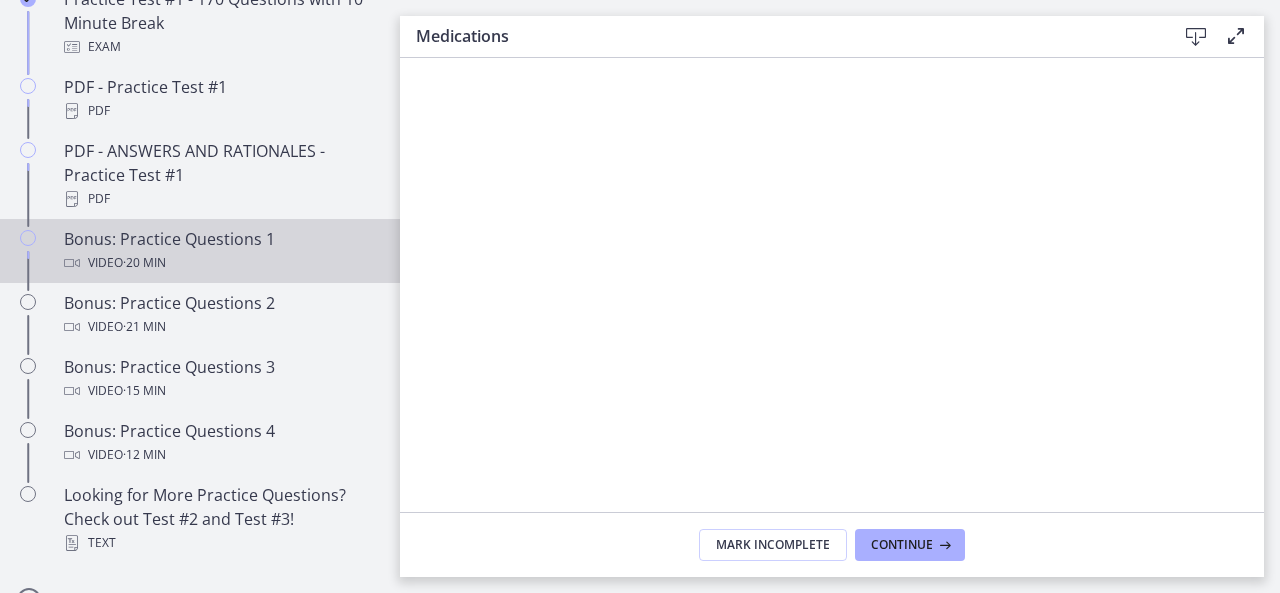click on "Bonus: Practice Questions 1
Video
·  20 min" at bounding box center [220, 251] 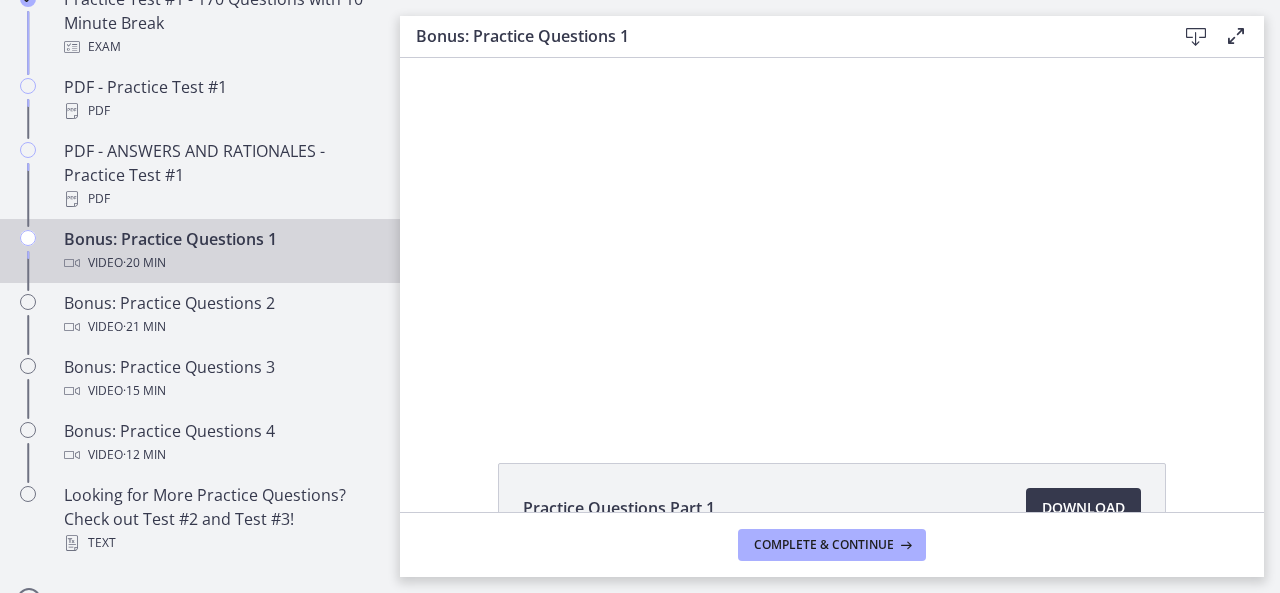scroll, scrollTop: 0, scrollLeft: 0, axis: both 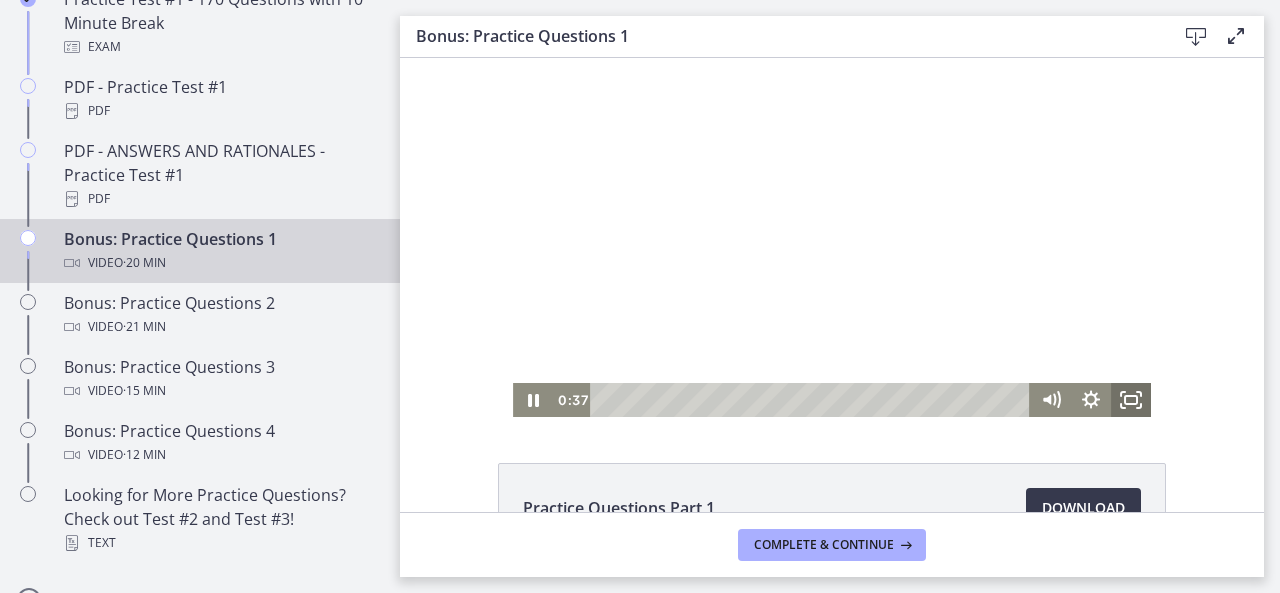 click 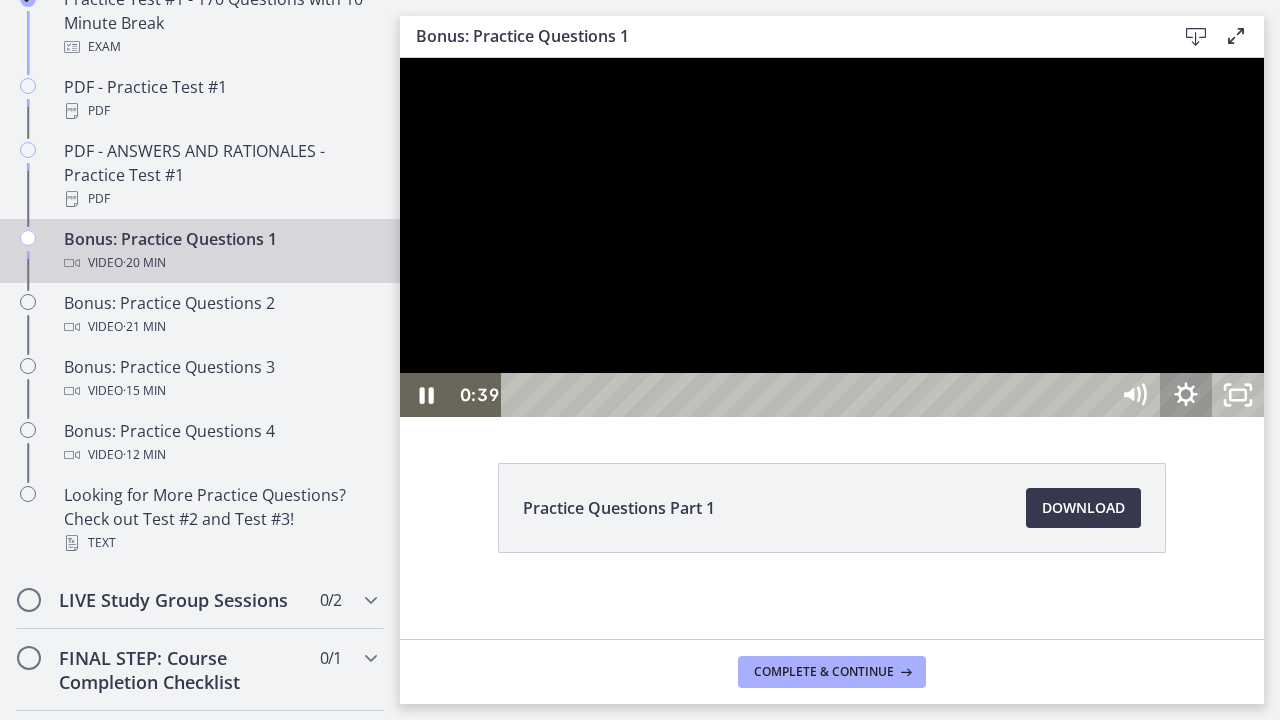 click 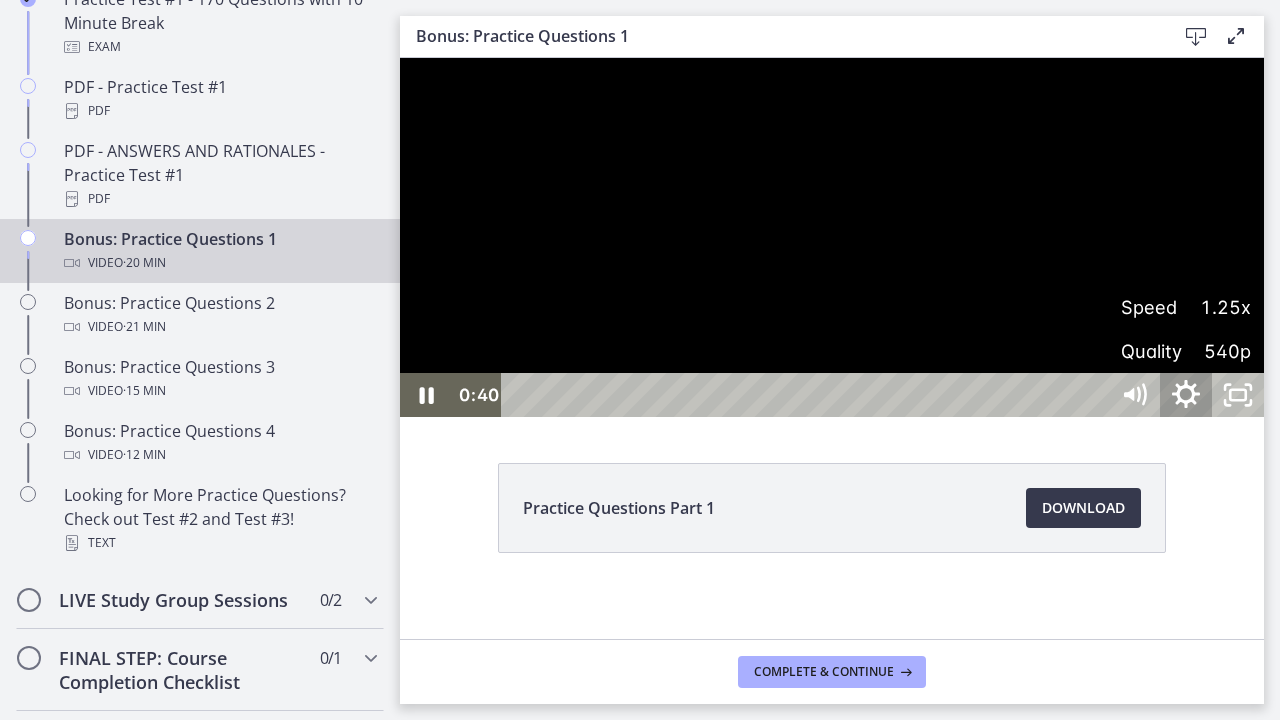 click 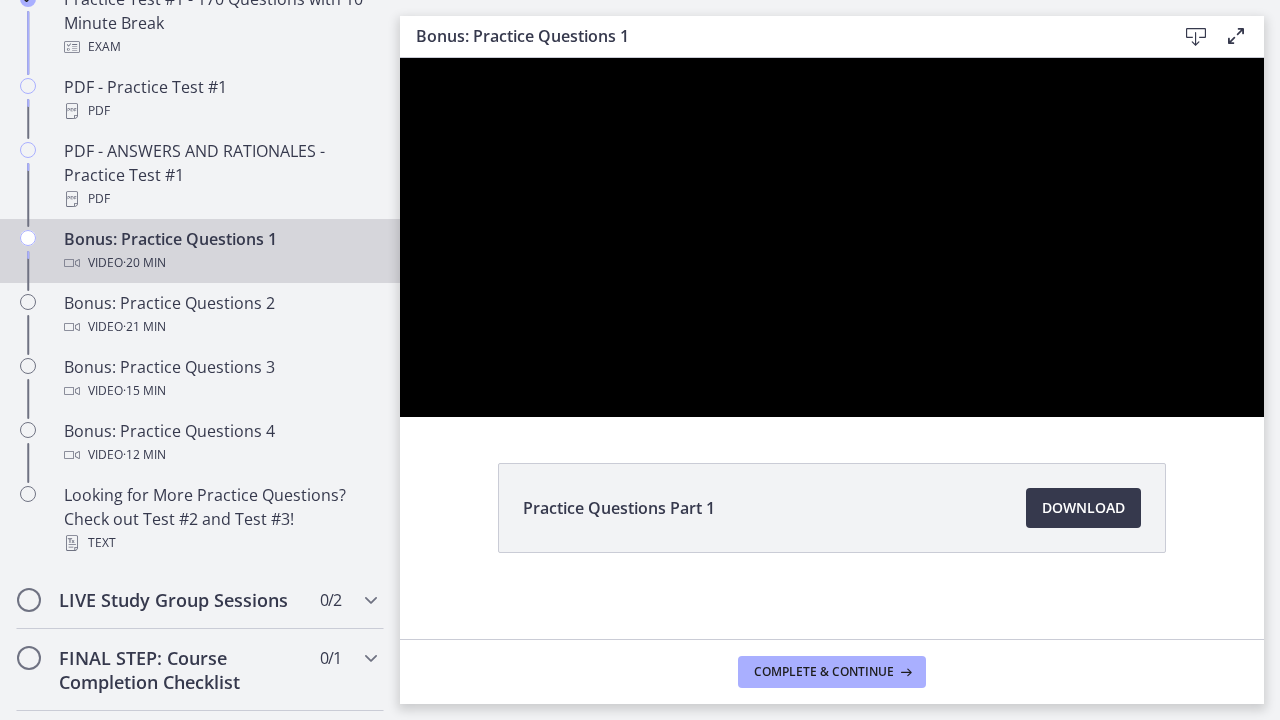 type 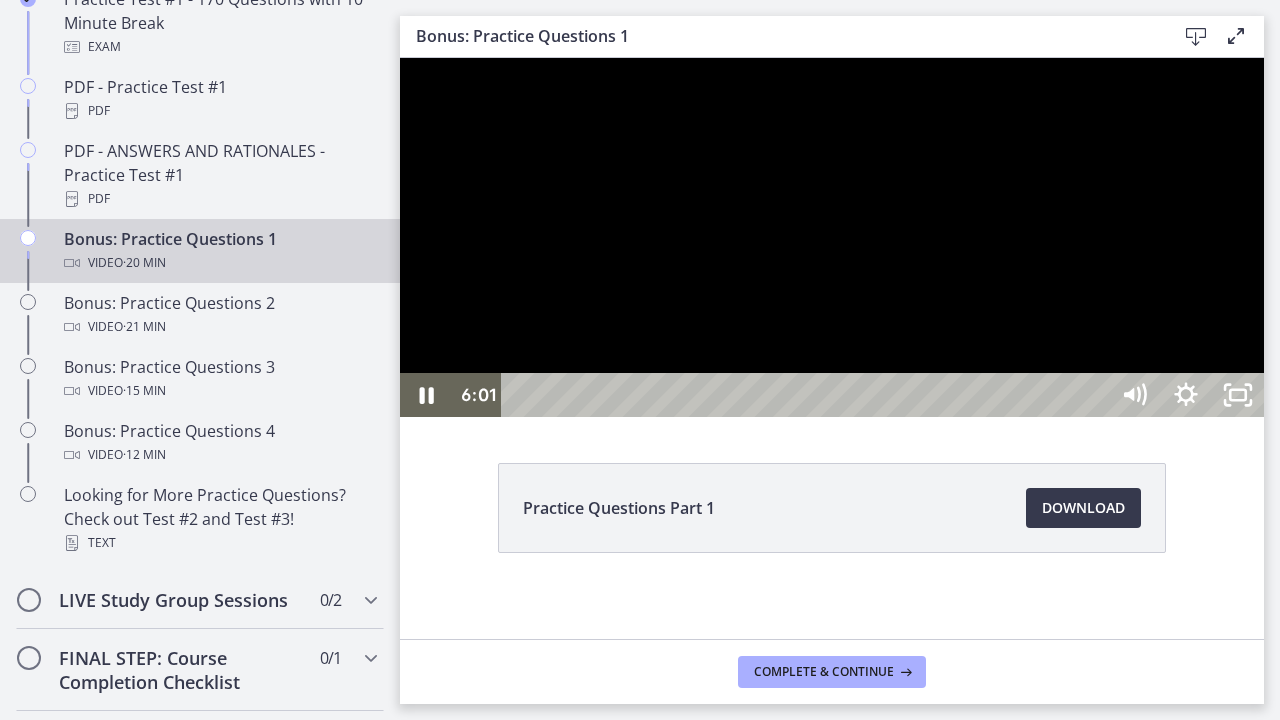 click at bounding box center (832, 237) 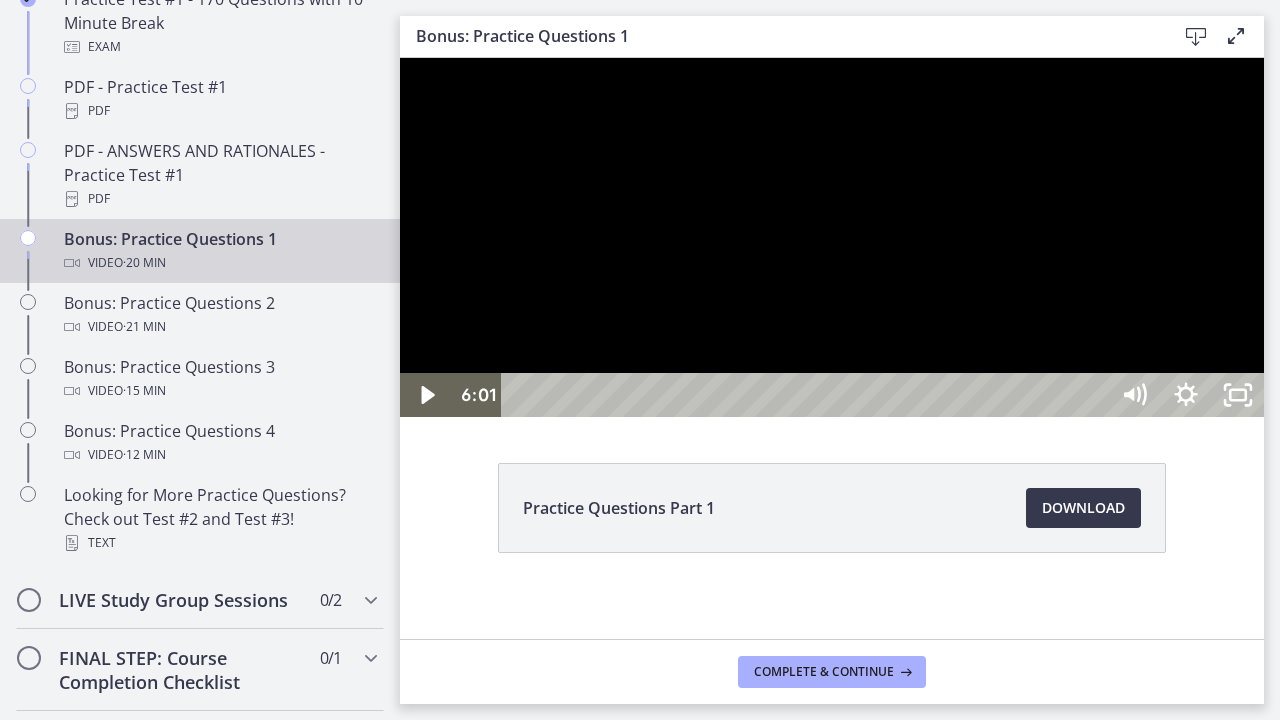 click at bounding box center [832, 237] 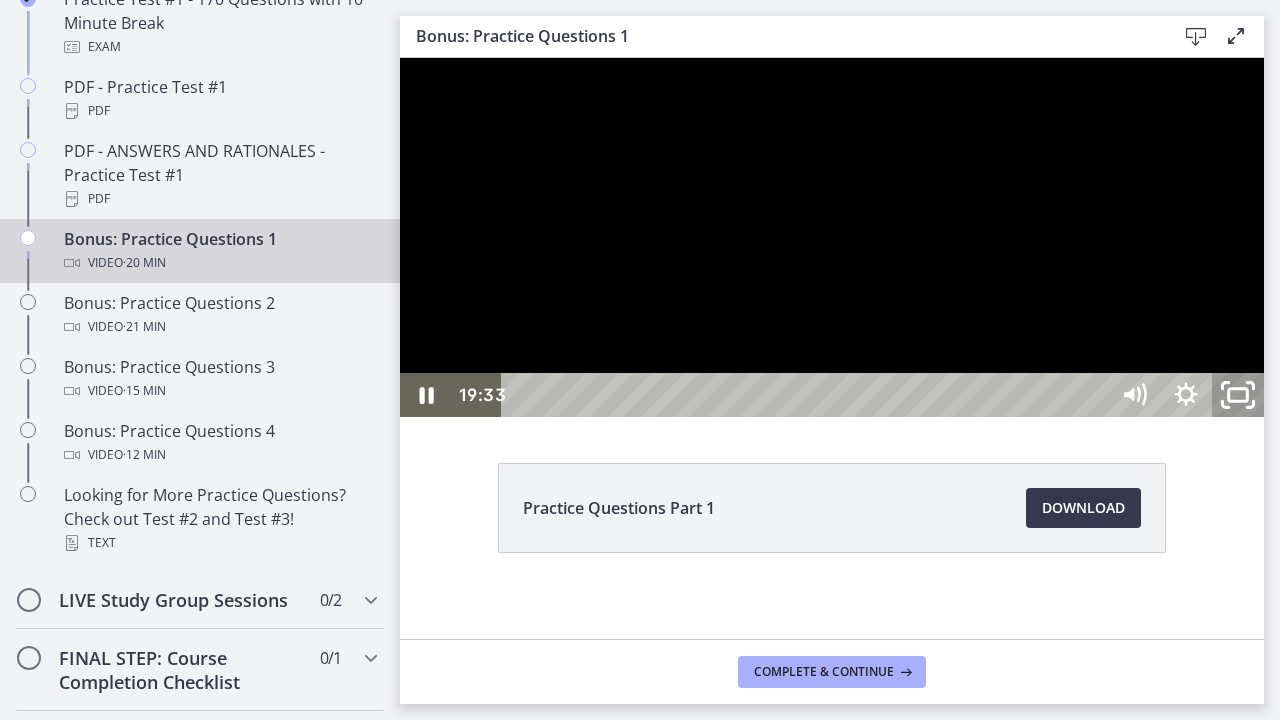 click 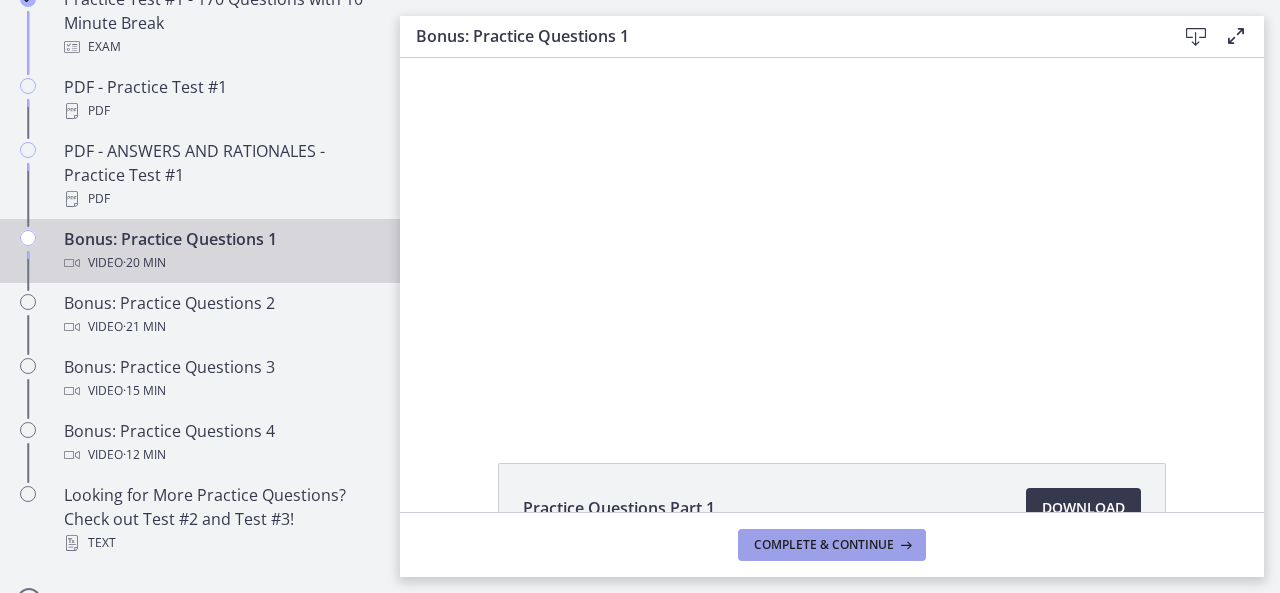 click on "Complete & continue" at bounding box center [824, 545] 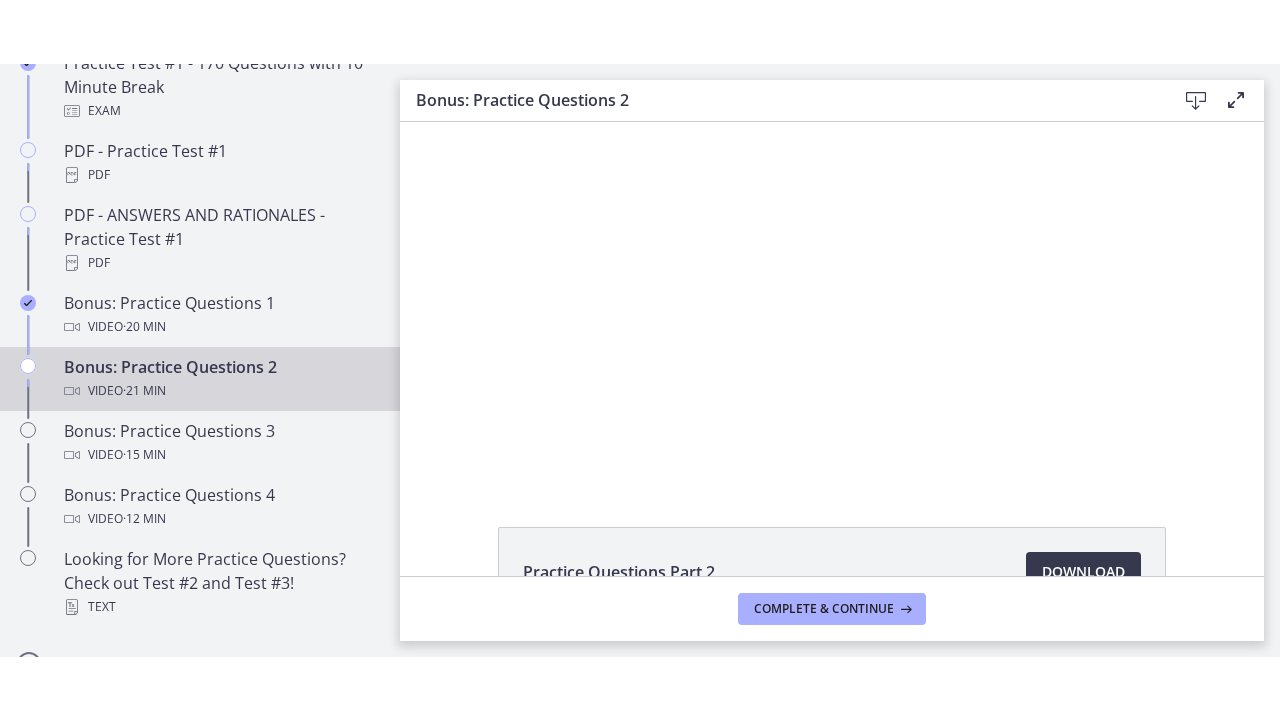 scroll, scrollTop: 0, scrollLeft: 0, axis: both 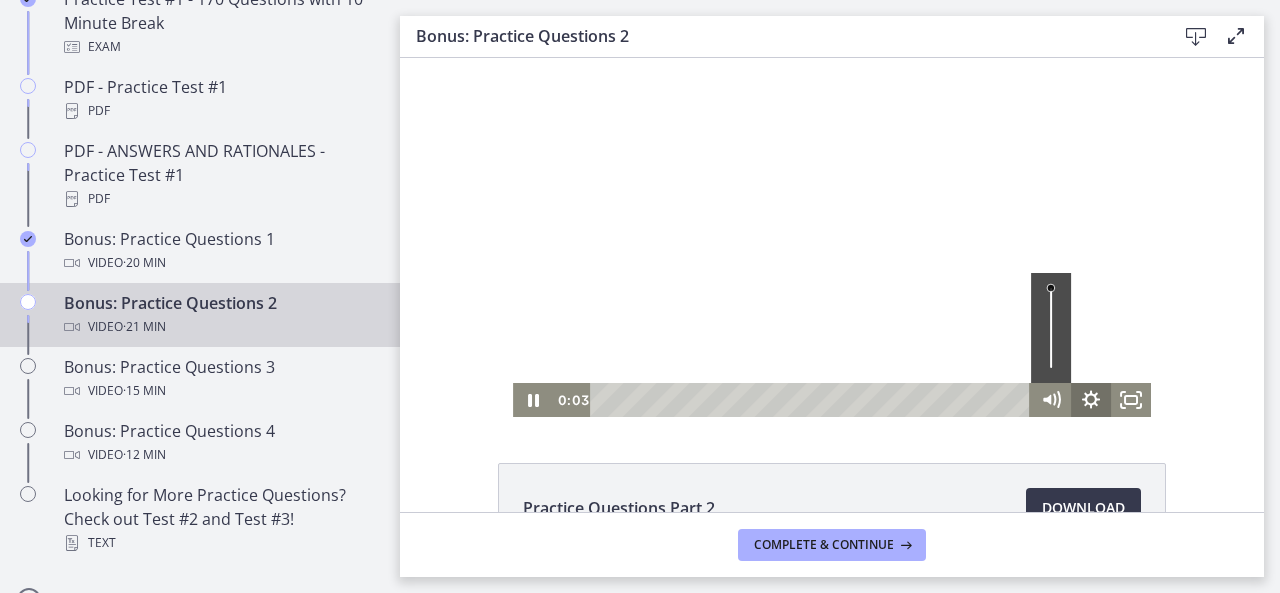 click 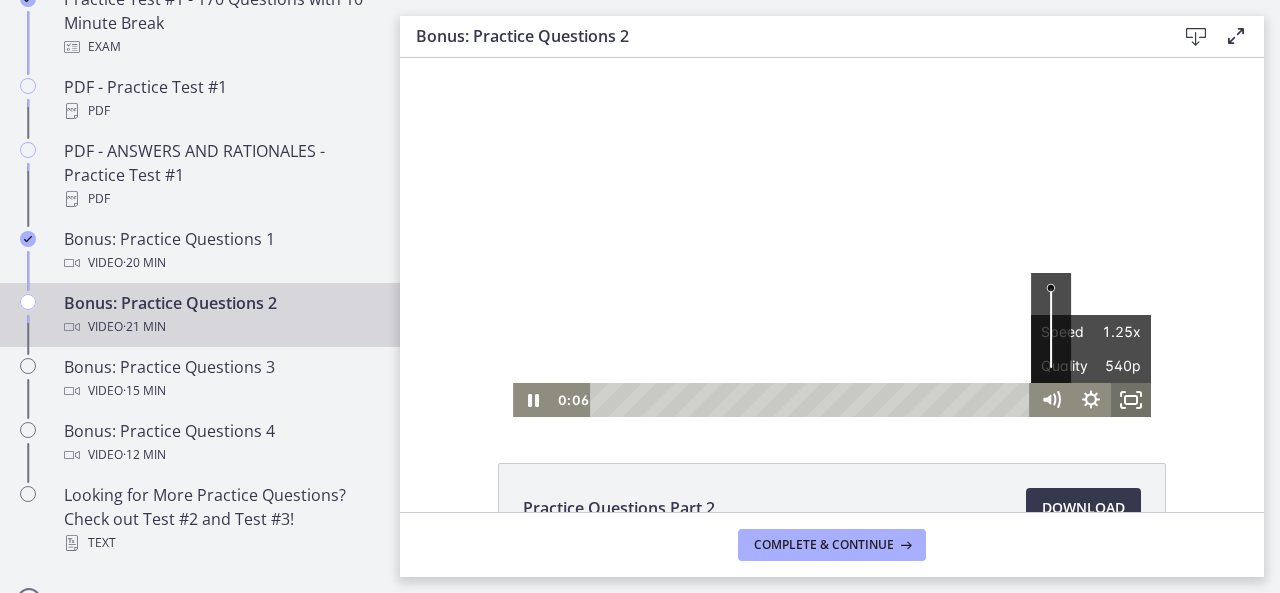 click 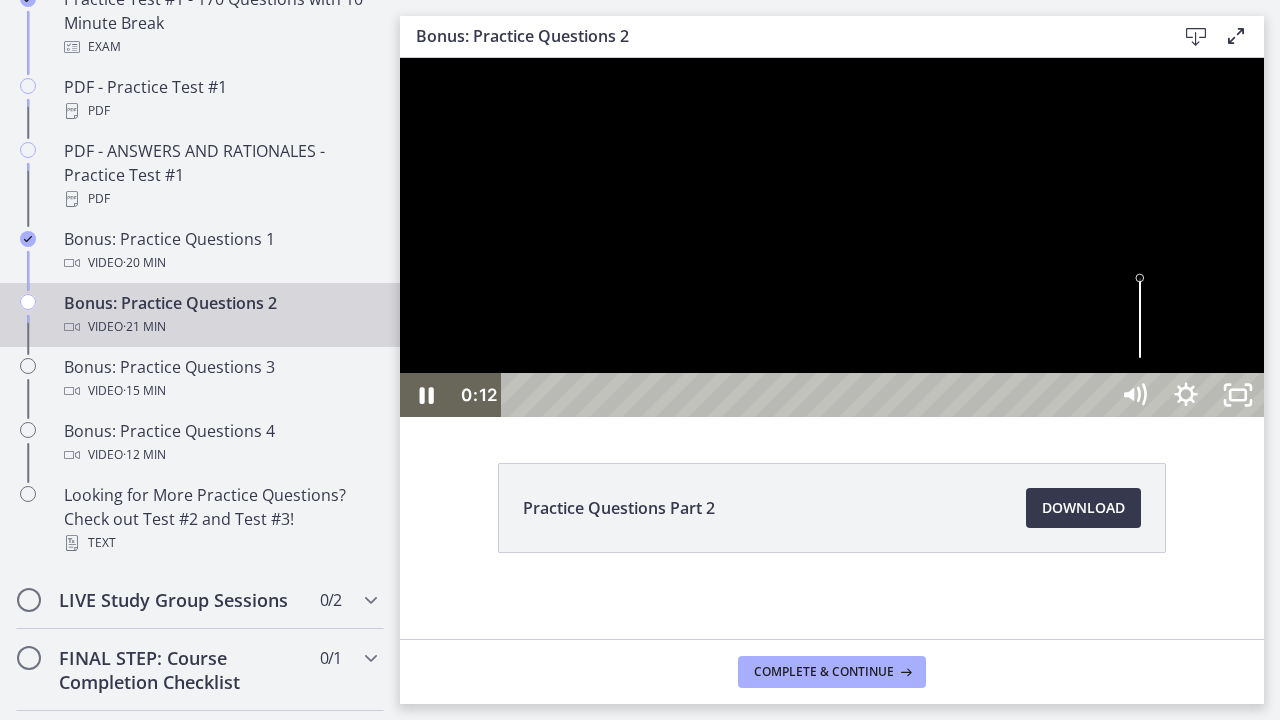 click at bounding box center [832, 237] 